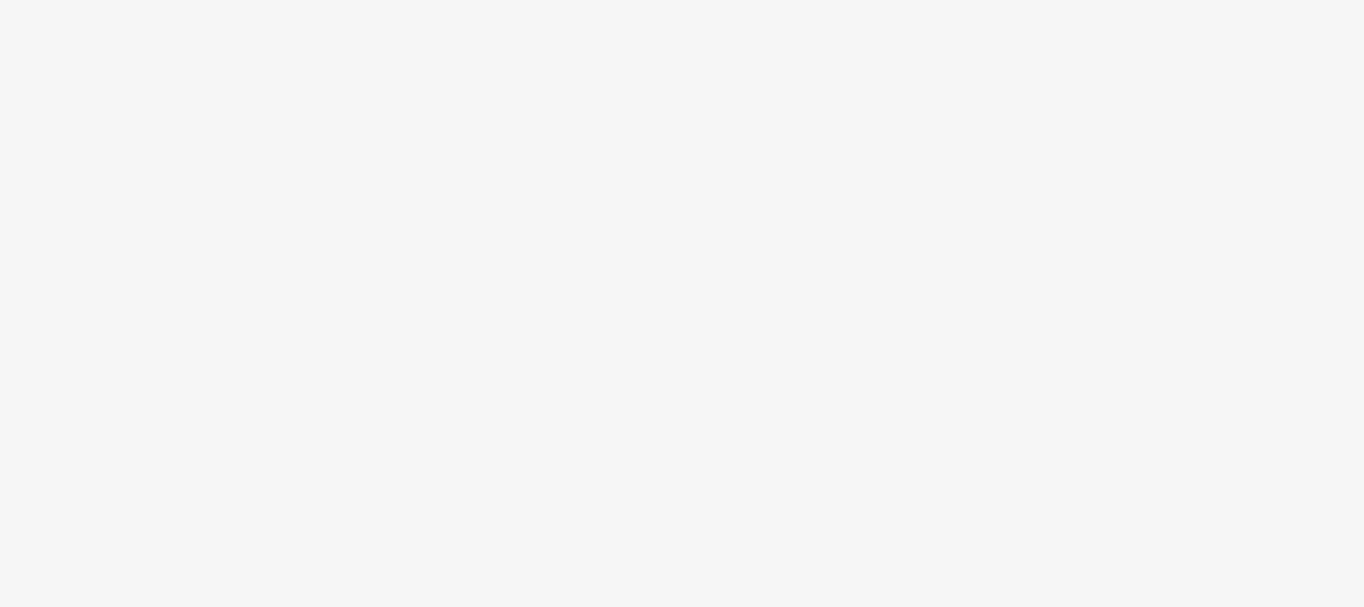 scroll, scrollTop: 0, scrollLeft: 0, axis: both 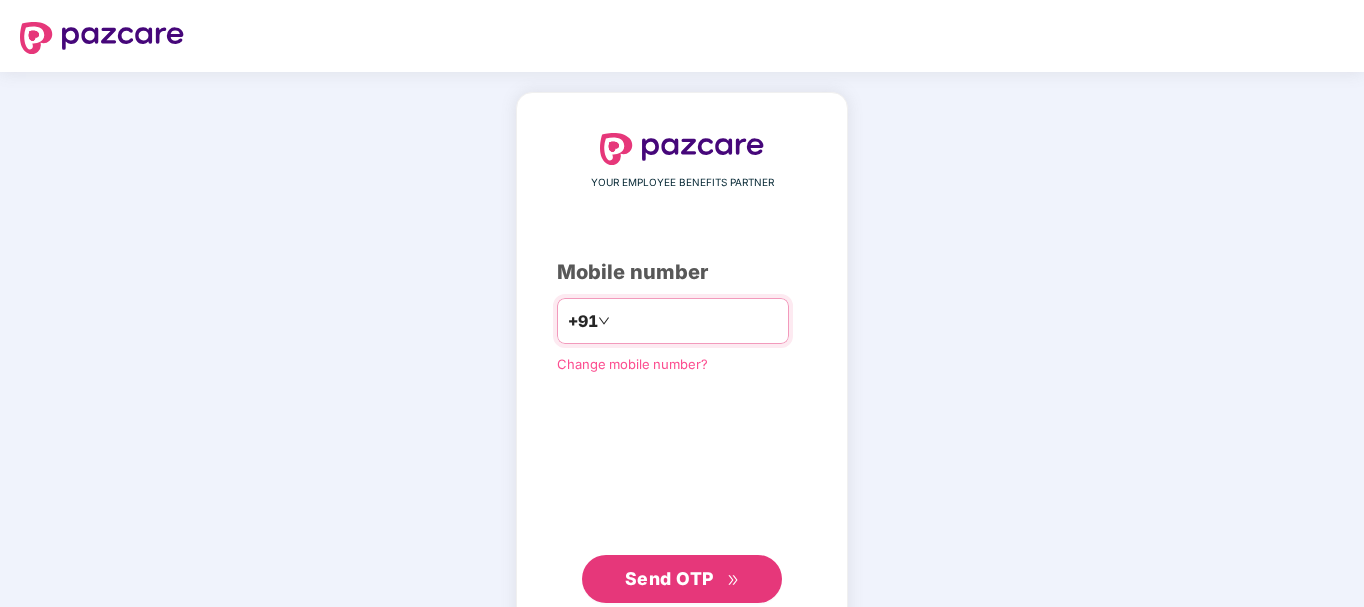 type on "**********" 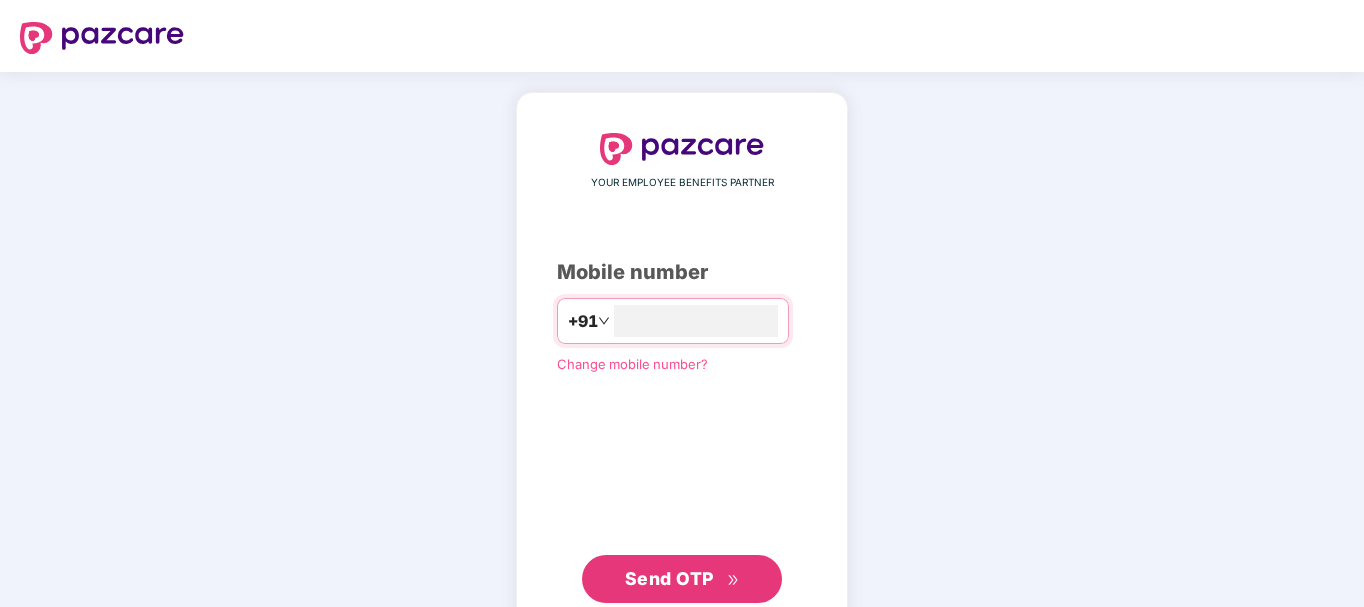 click on "Send OTP" at bounding box center (682, 579) 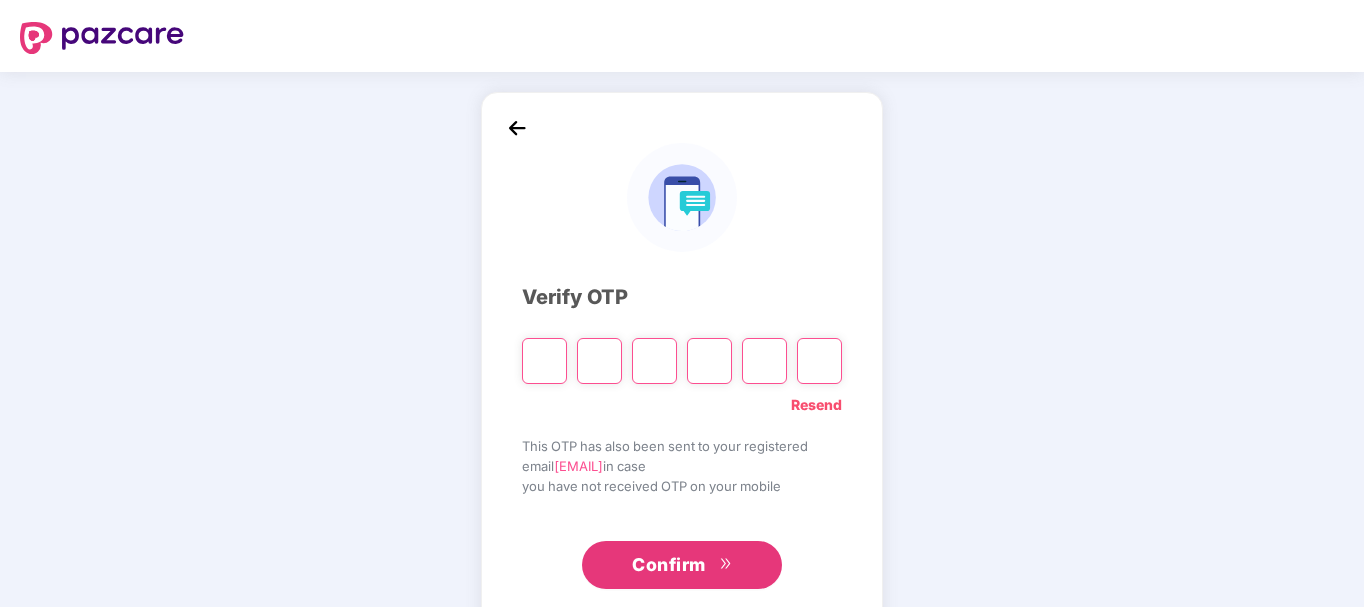 type on "*" 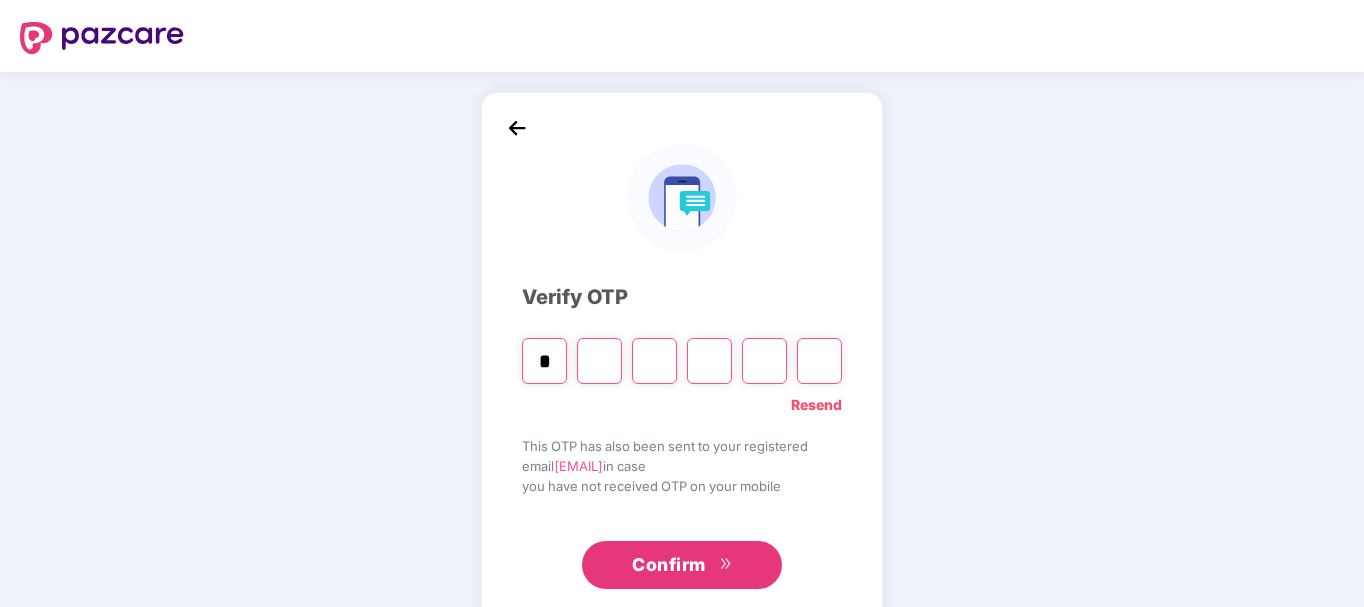 type on "*" 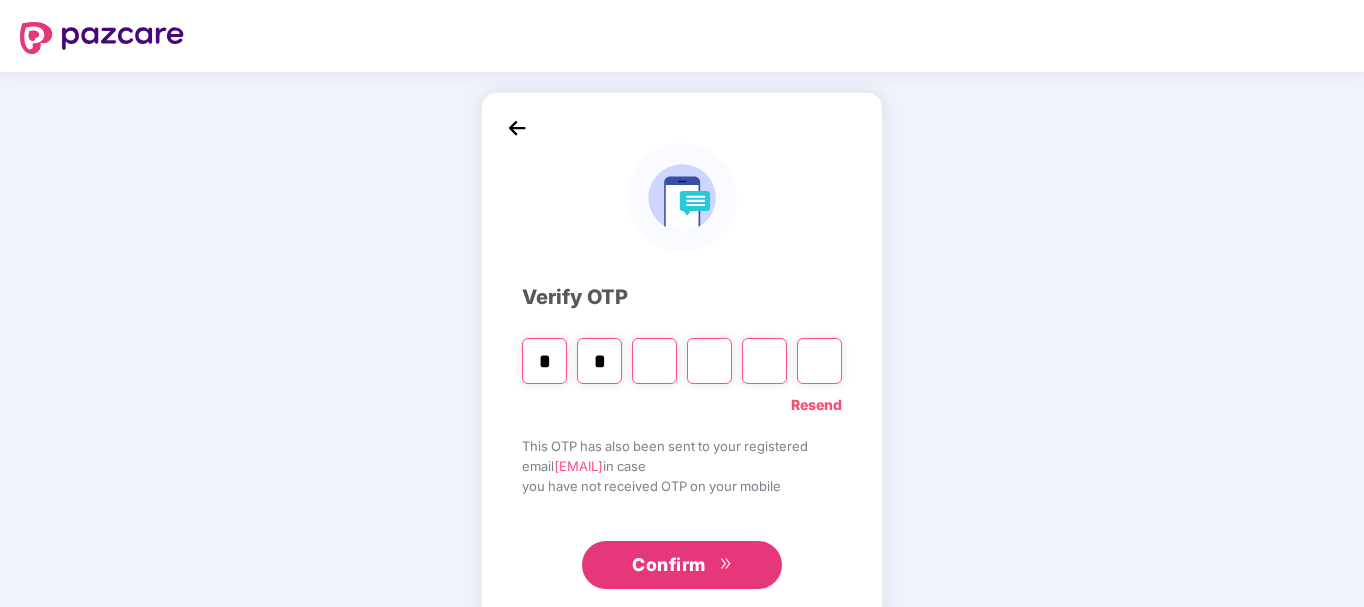 type on "*" 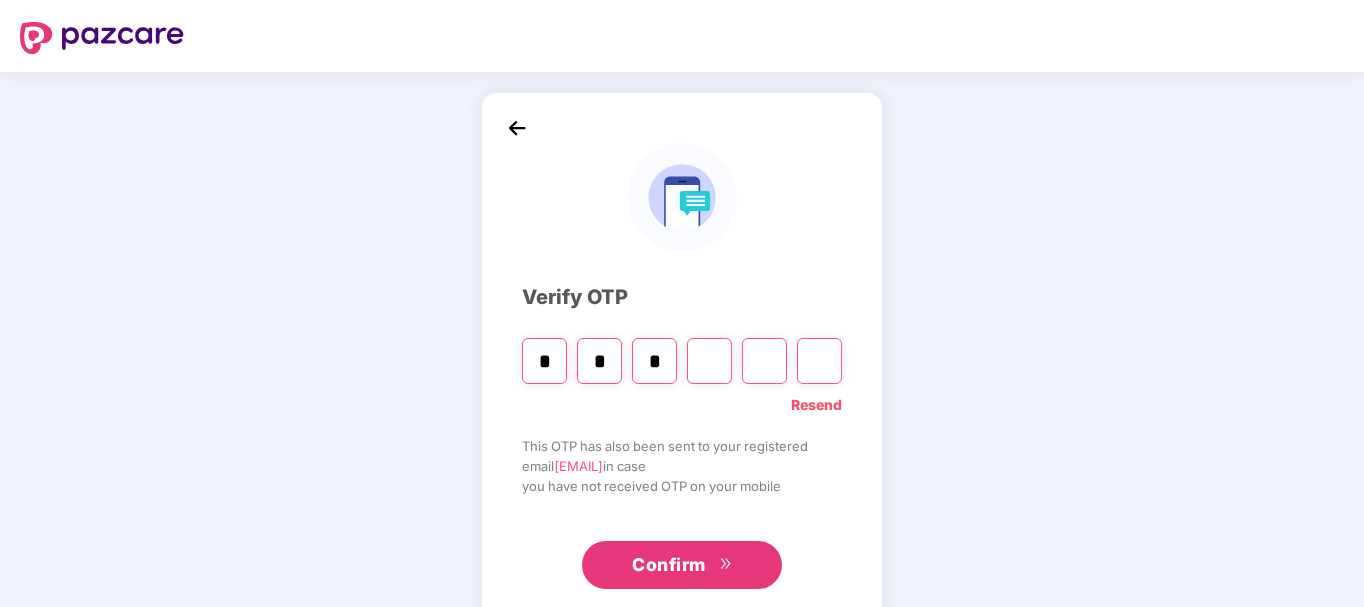 type on "*" 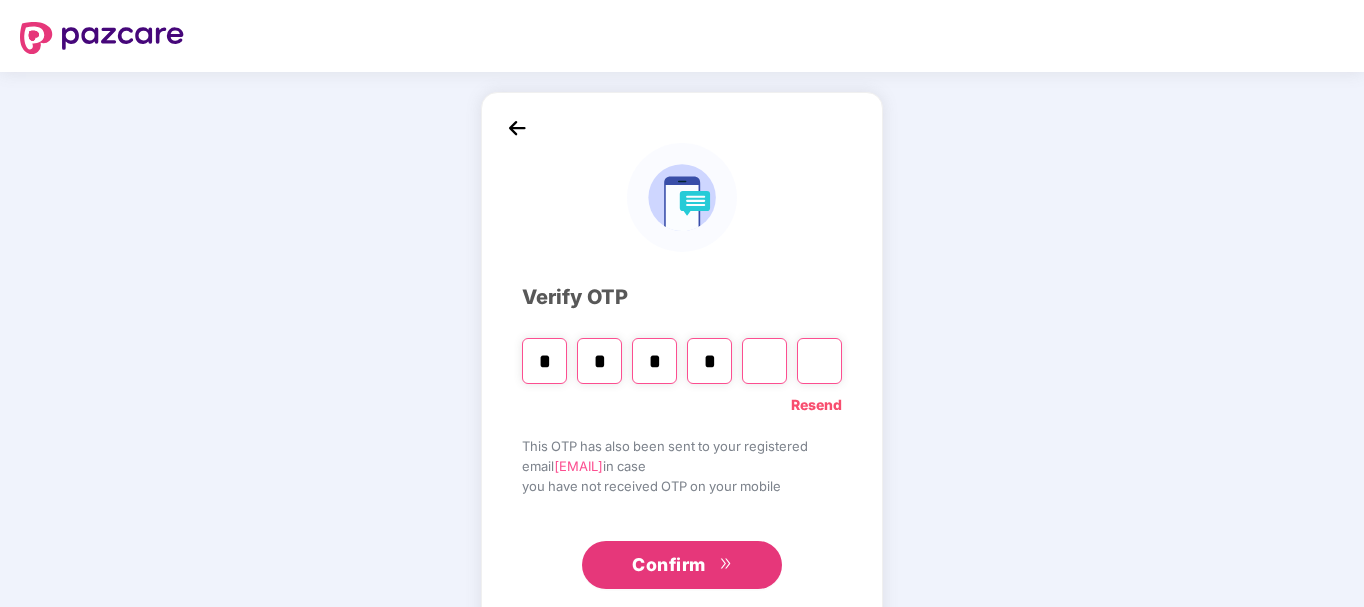 type on "*" 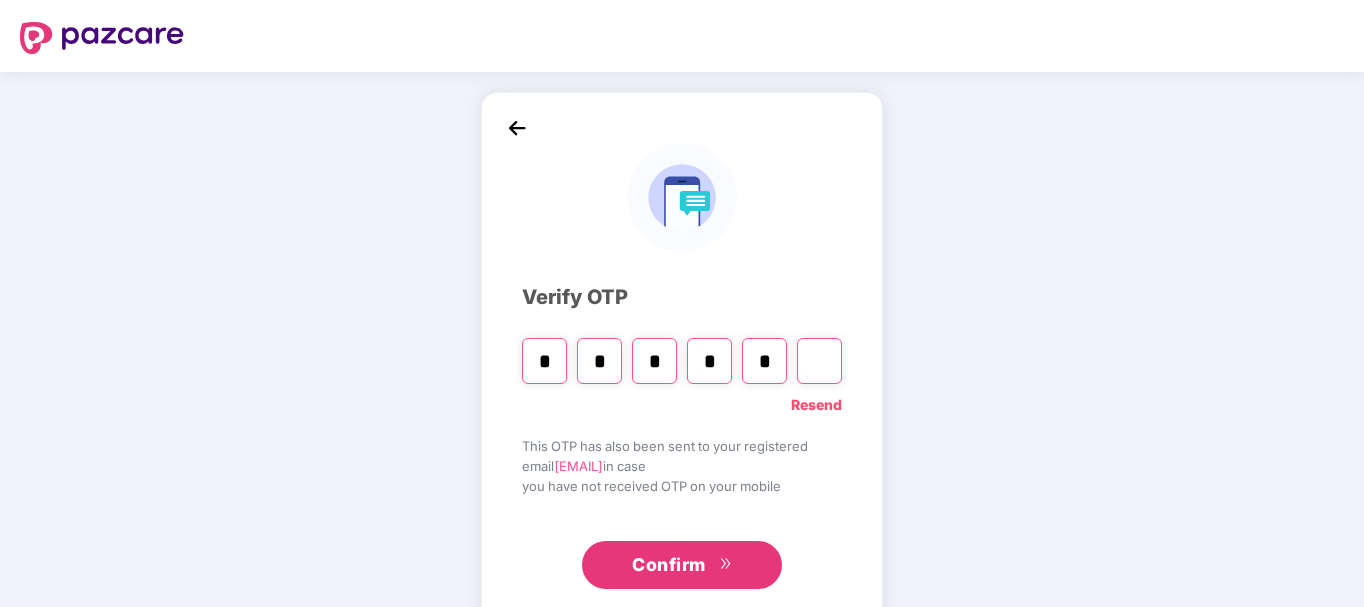 type on "*" 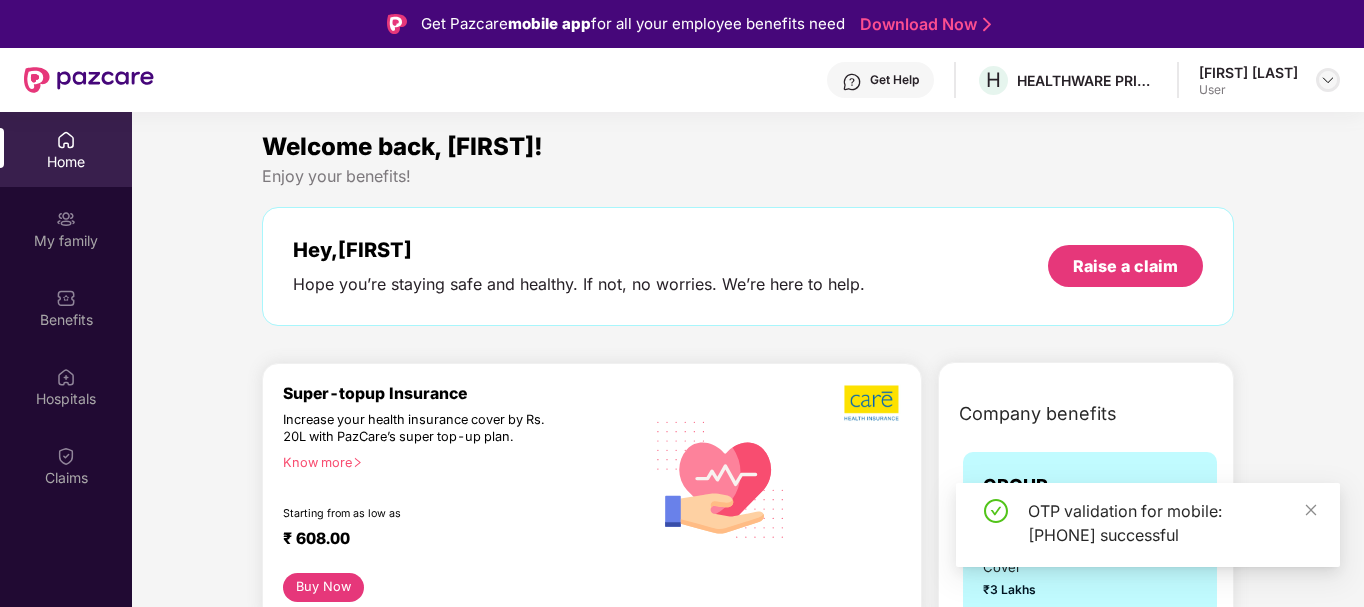 click at bounding box center (1328, 80) 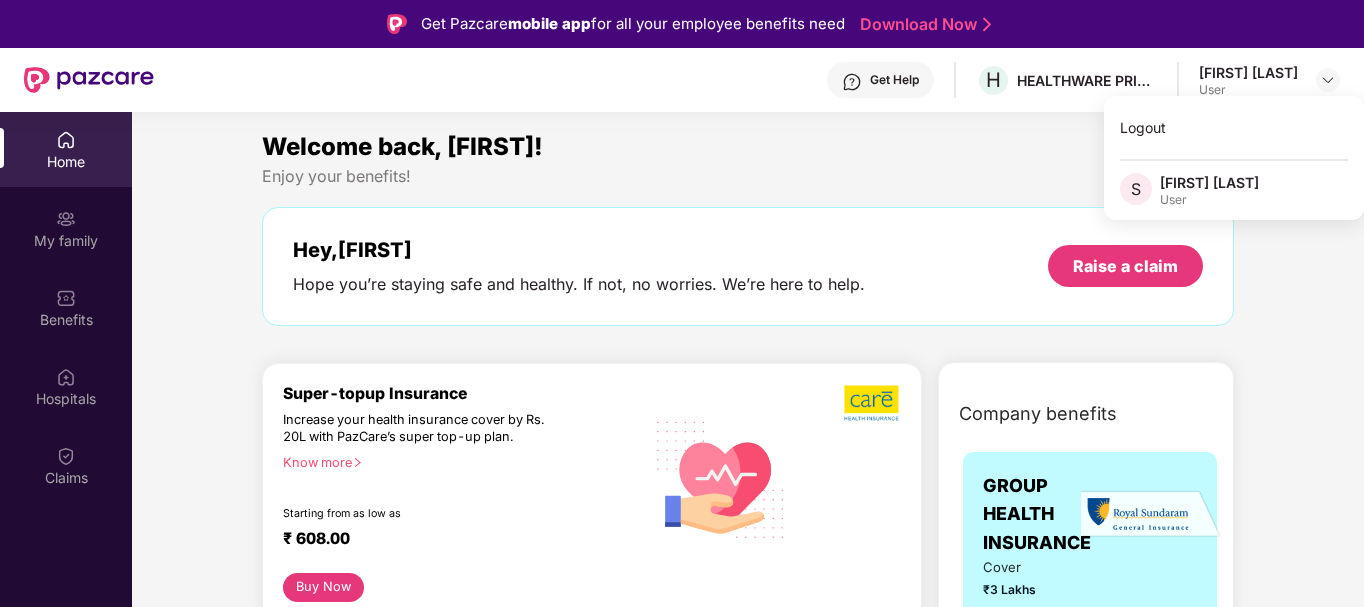 click on "Home" at bounding box center (66, 149) 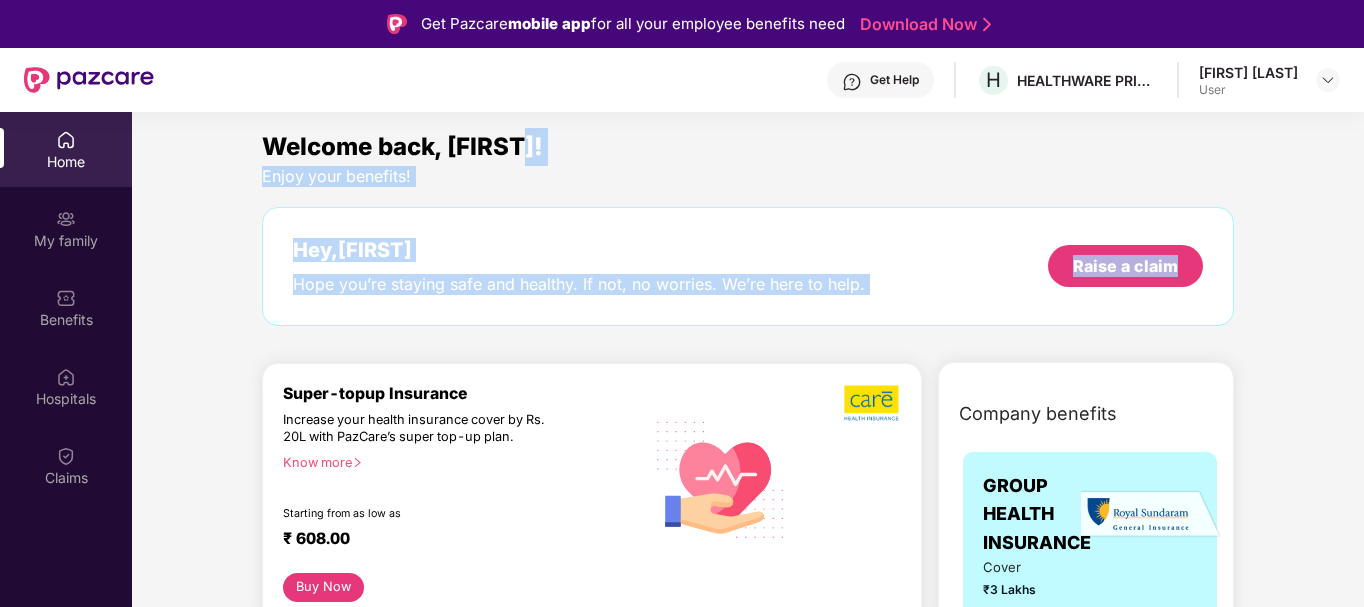 drag, startPoint x: 1361, startPoint y: 127, endPoint x: 1365, endPoint y: 201, distance: 74.10803 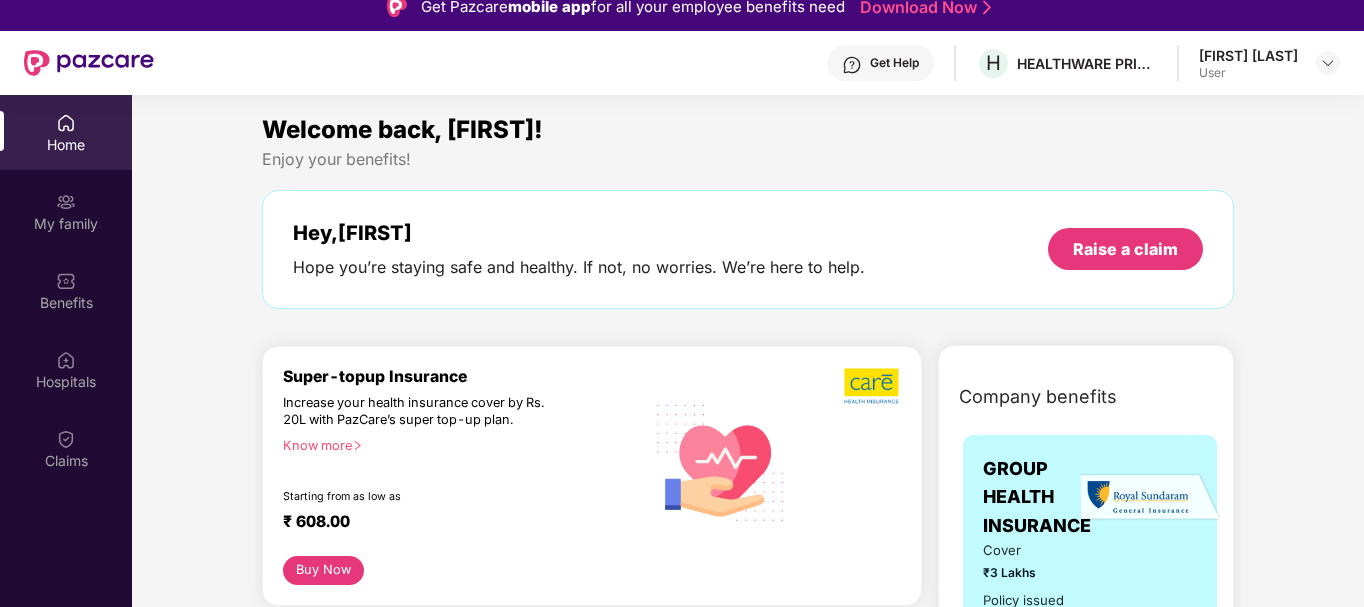 scroll, scrollTop: 1, scrollLeft: 0, axis: vertical 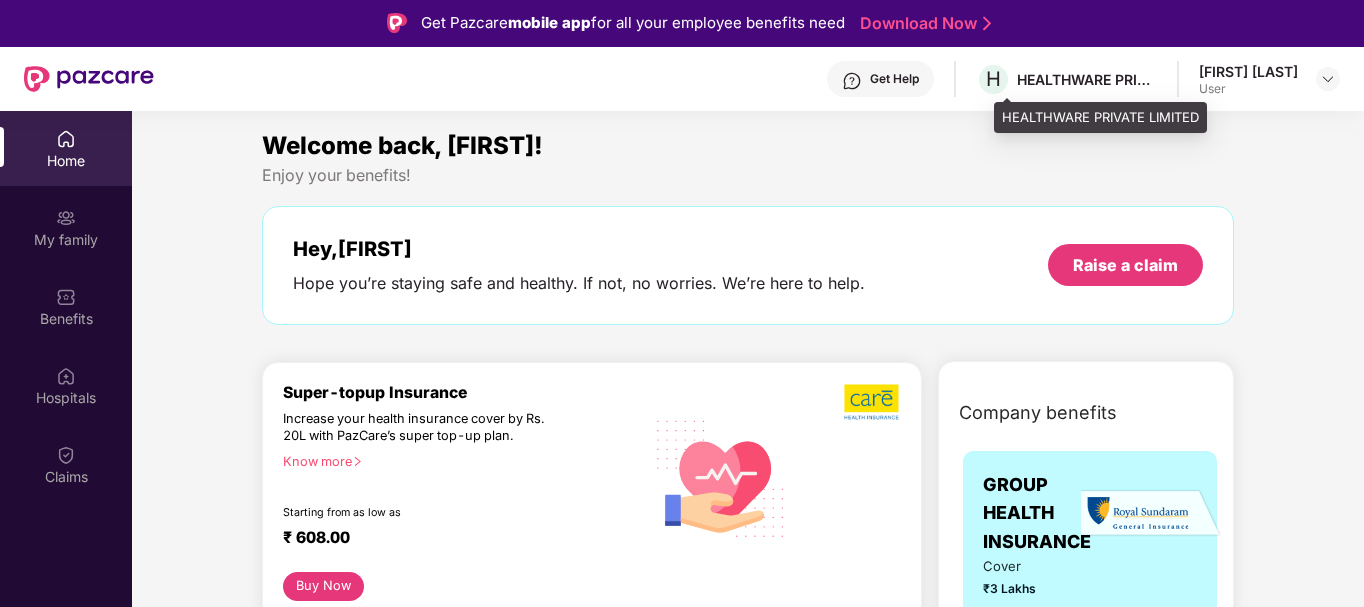 click on "H HEALTHWARE PRIVATE LIMITED" at bounding box center [1066, 79] 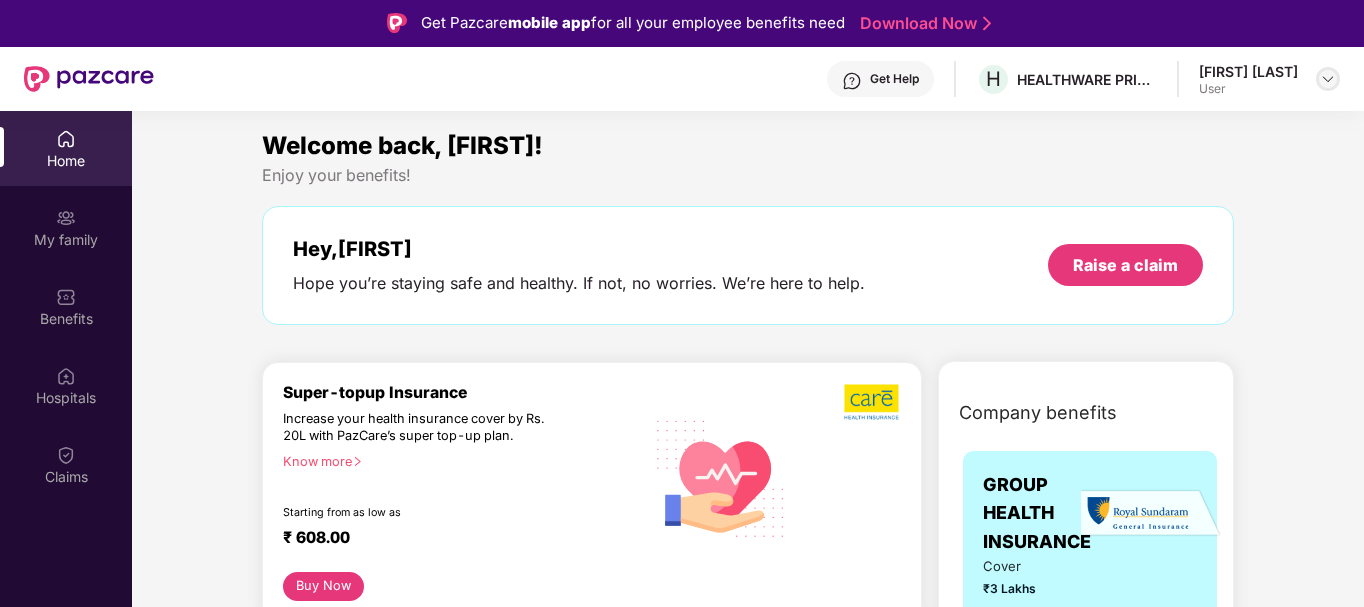 click at bounding box center [1328, 79] 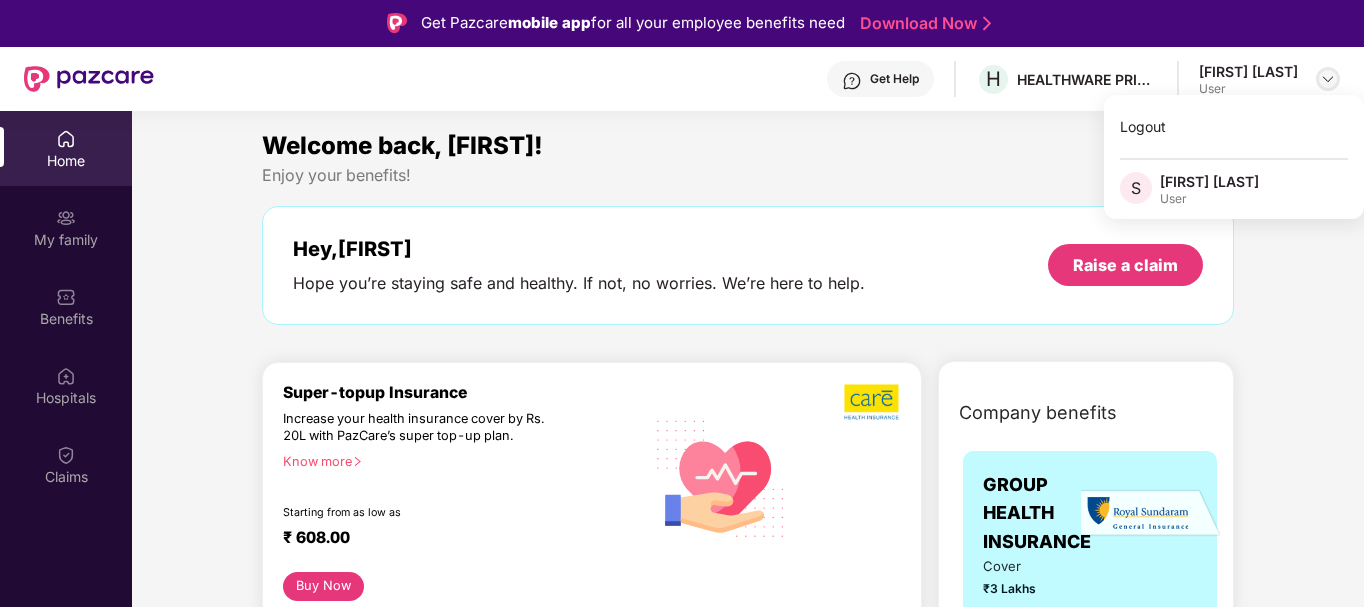 click at bounding box center [1328, 79] 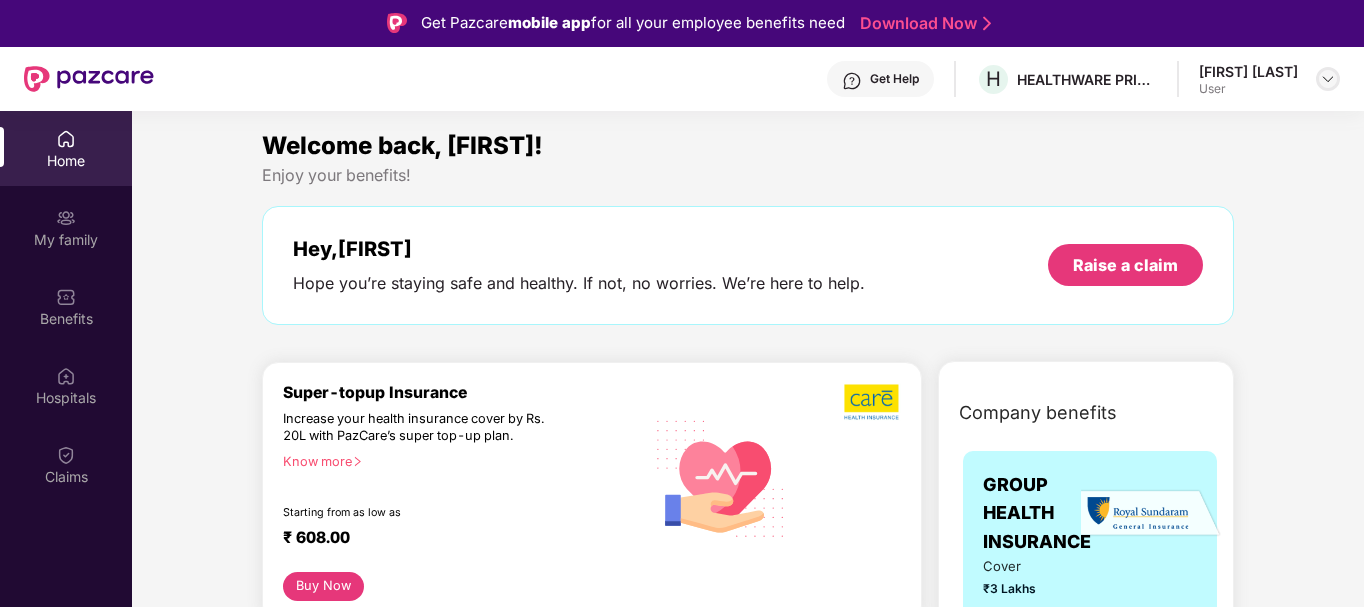 click at bounding box center [1328, 79] 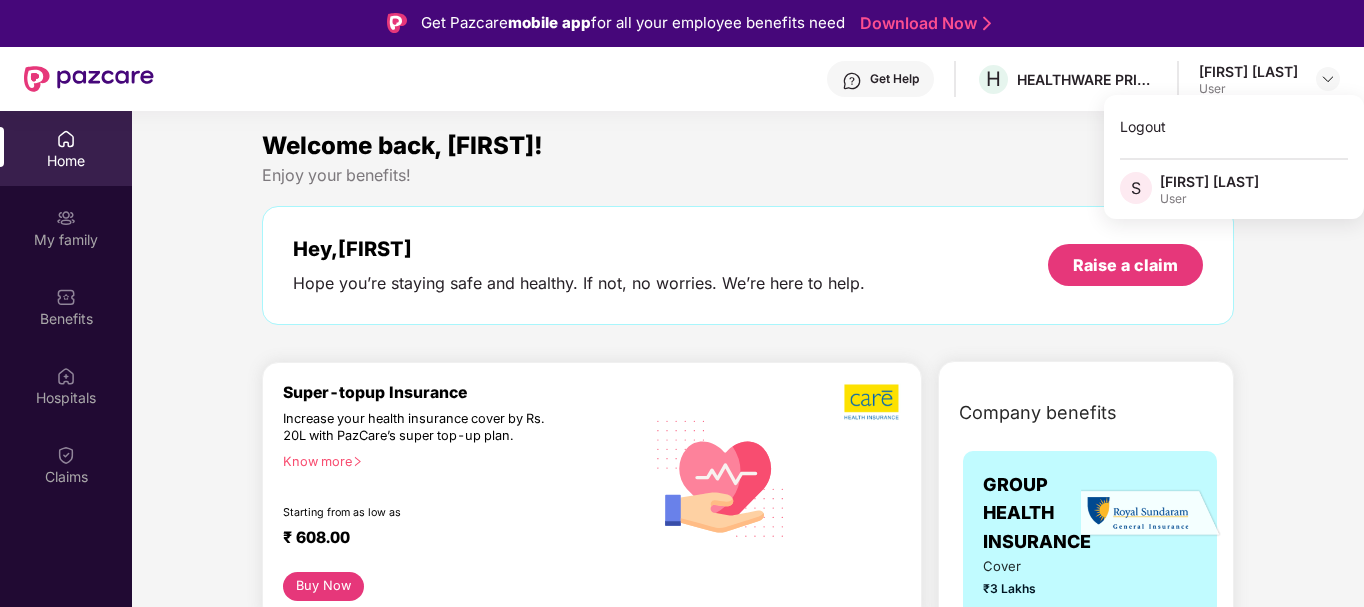 click on "[FIRST] [LAST]" at bounding box center (1209, 181) 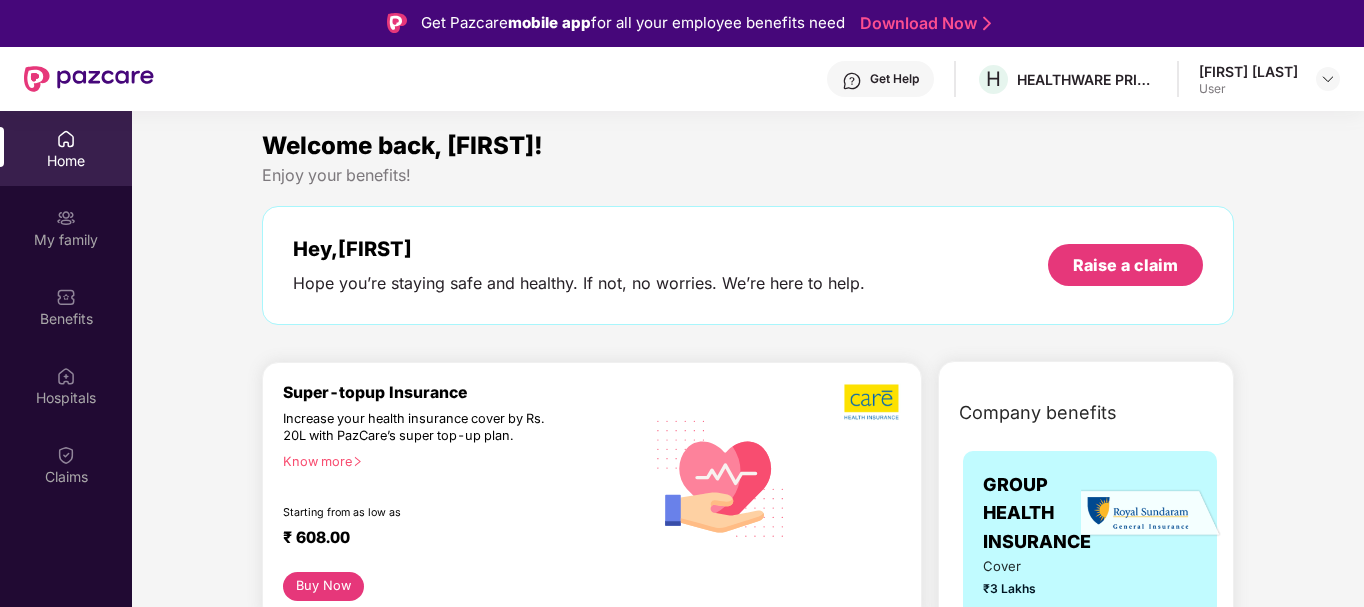 click on "Enjoy your benefits!" at bounding box center [748, 175] 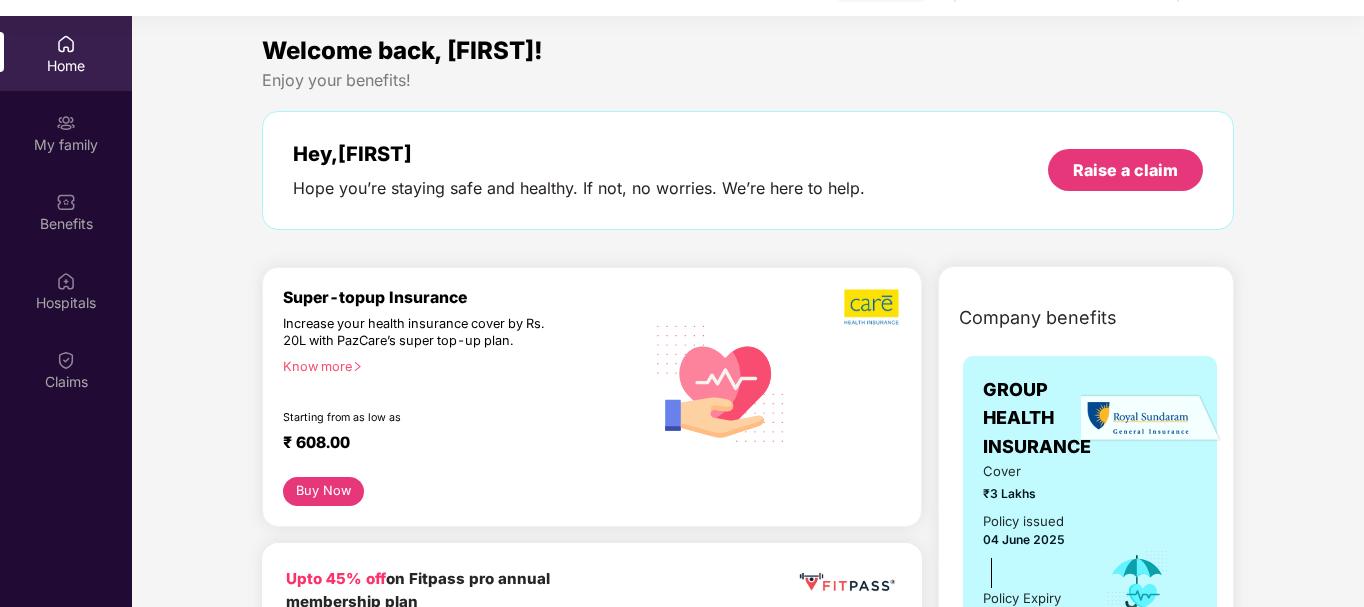 scroll, scrollTop: 112, scrollLeft: 0, axis: vertical 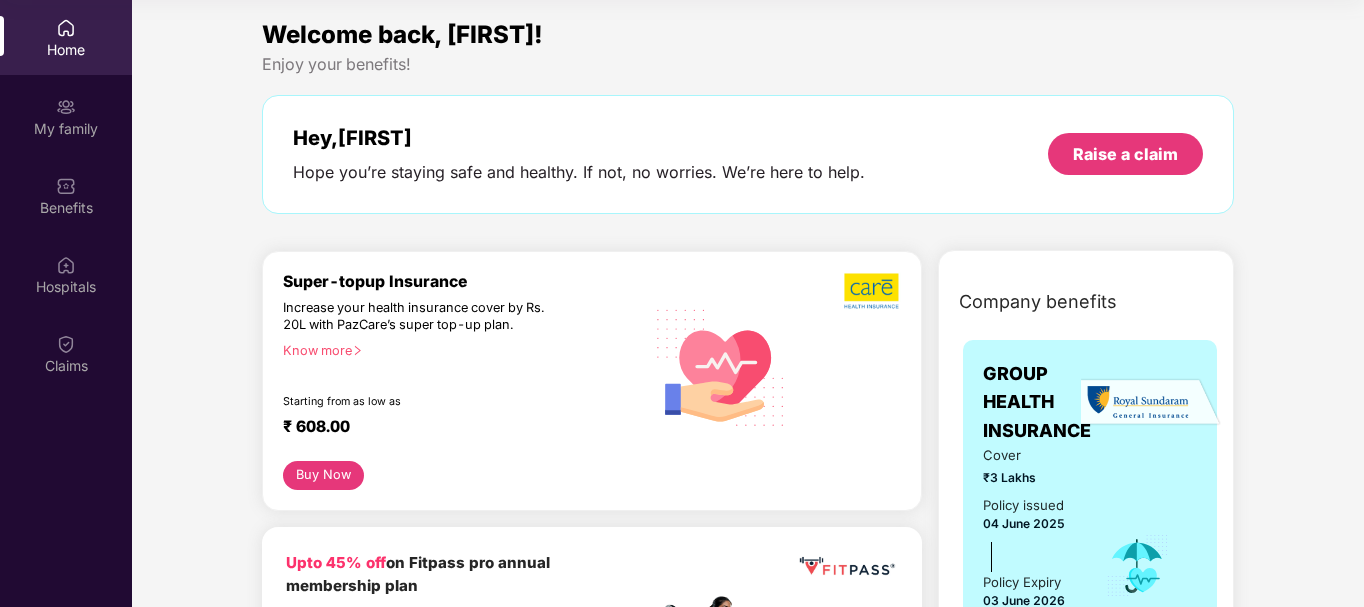 drag, startPoint x: 989, startPoint y: 387, endPoint x: 1365, endPoint y: 377, distance: 376.13297 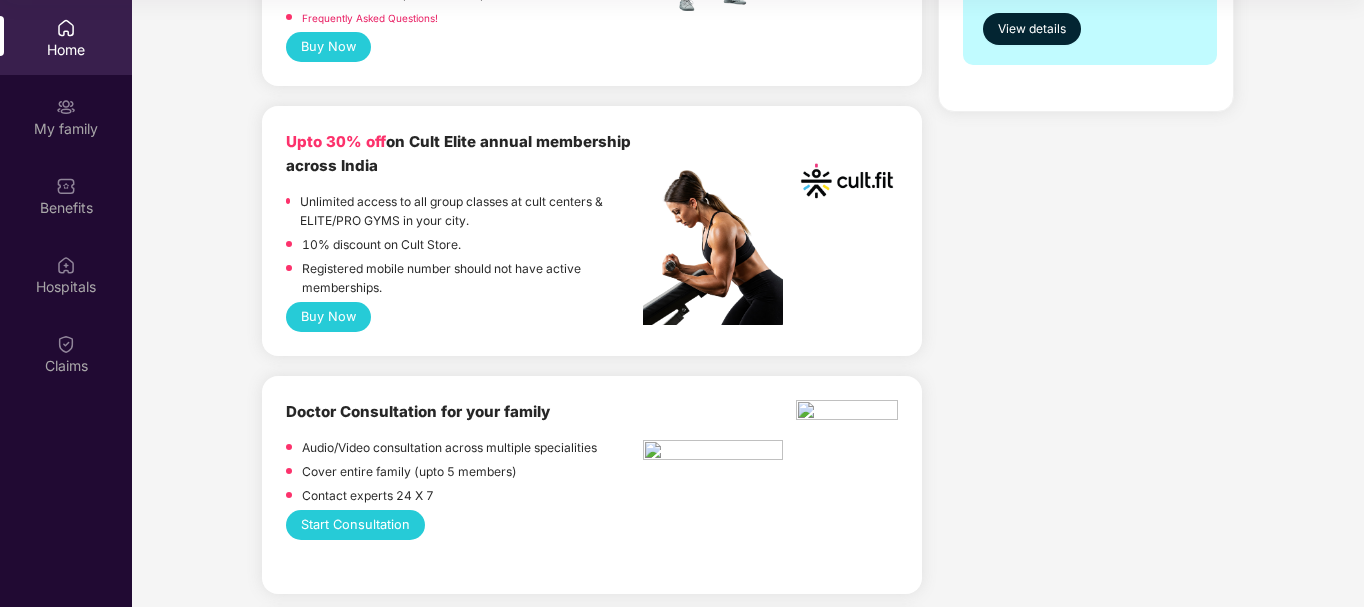 scroll, scrollTop: 680, scrollLeft: 0, axis: vertical 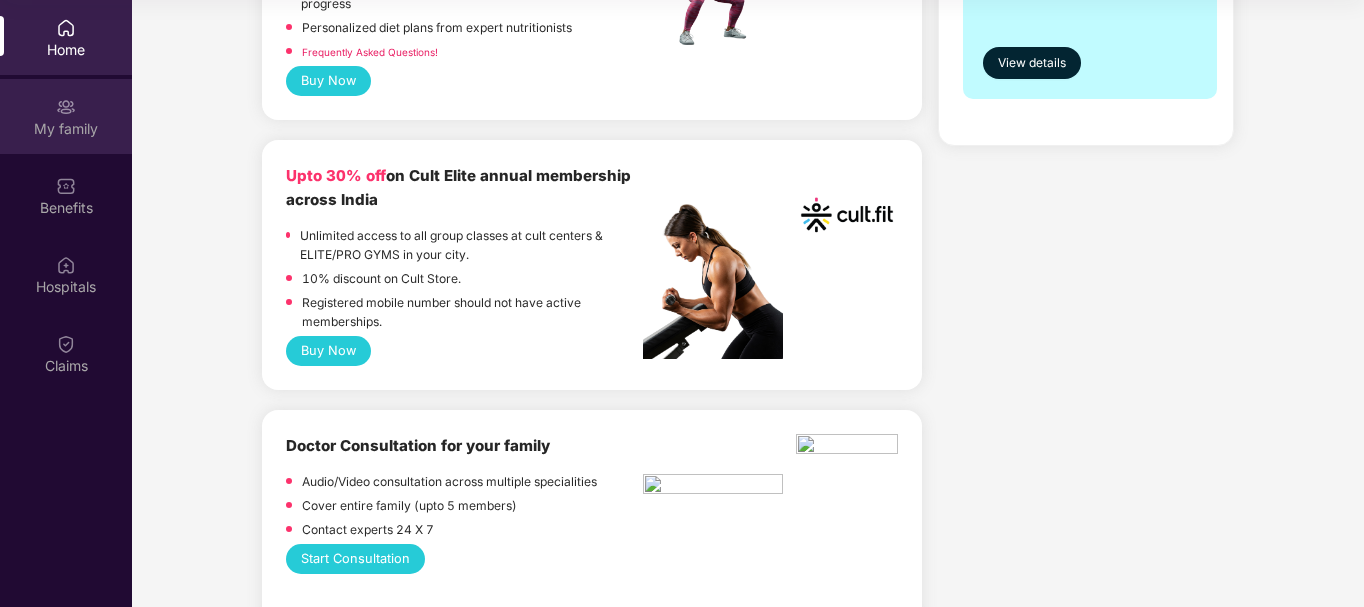 click on "My family" at bounding box center [66, 129] 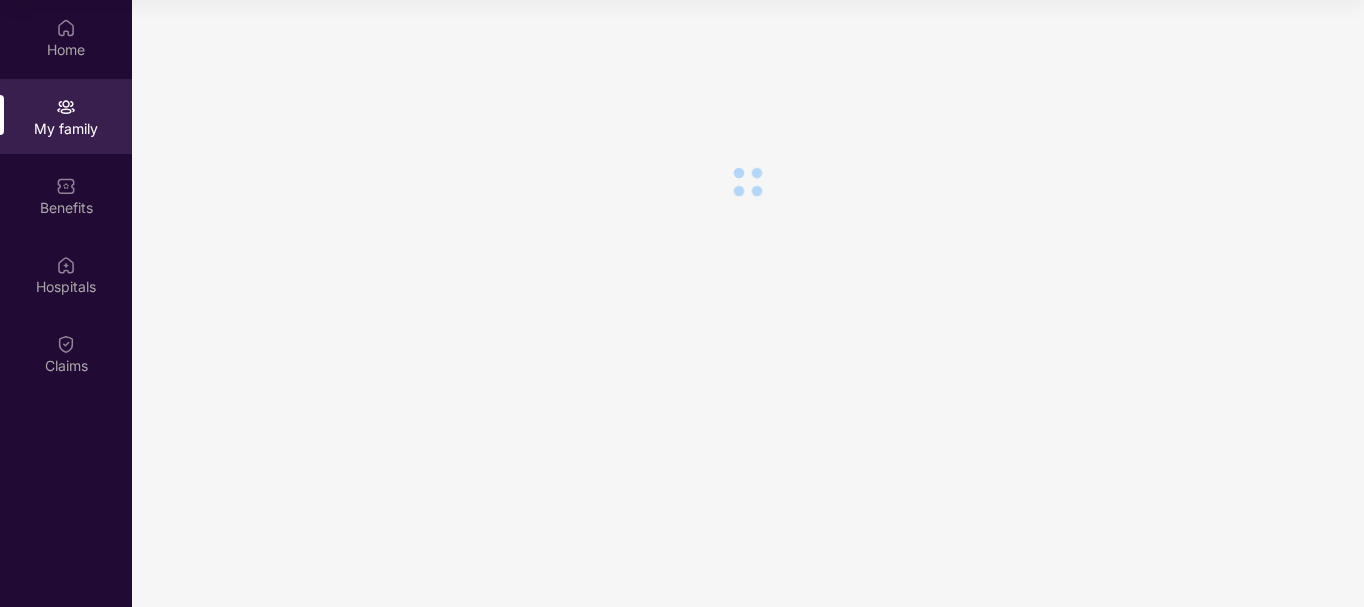 scroll, scrollTop: 0, scrollLeft: 0, axis: both 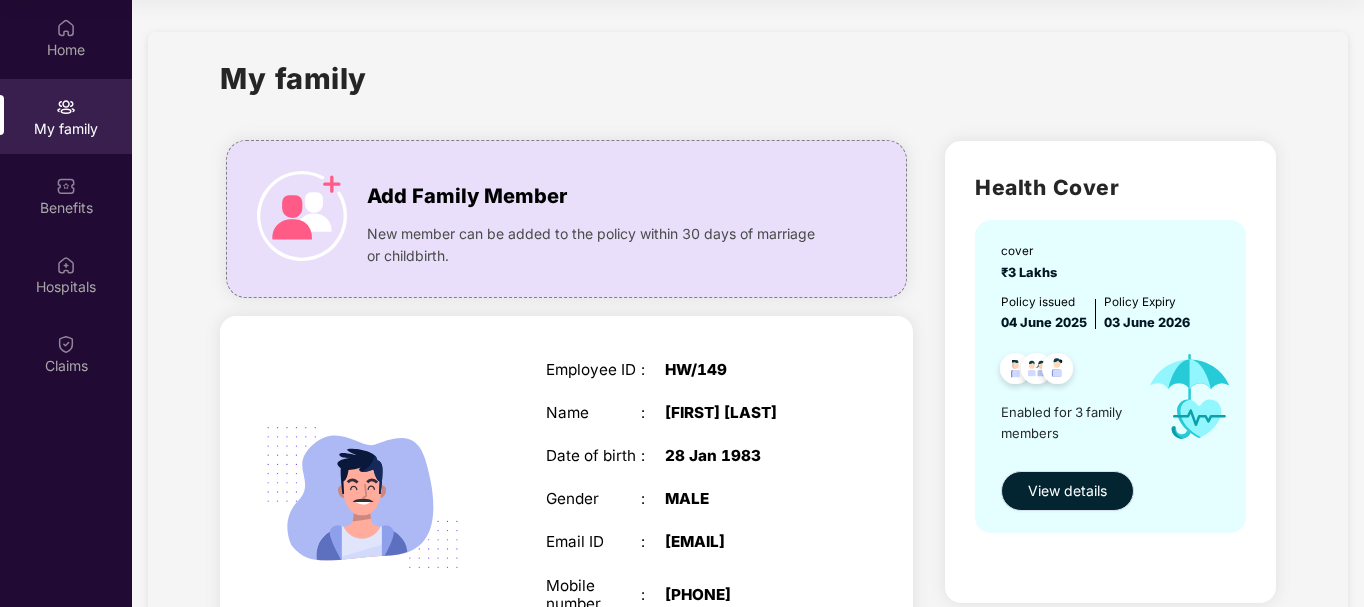 click on "View details" at bounding box center (1067, 491) 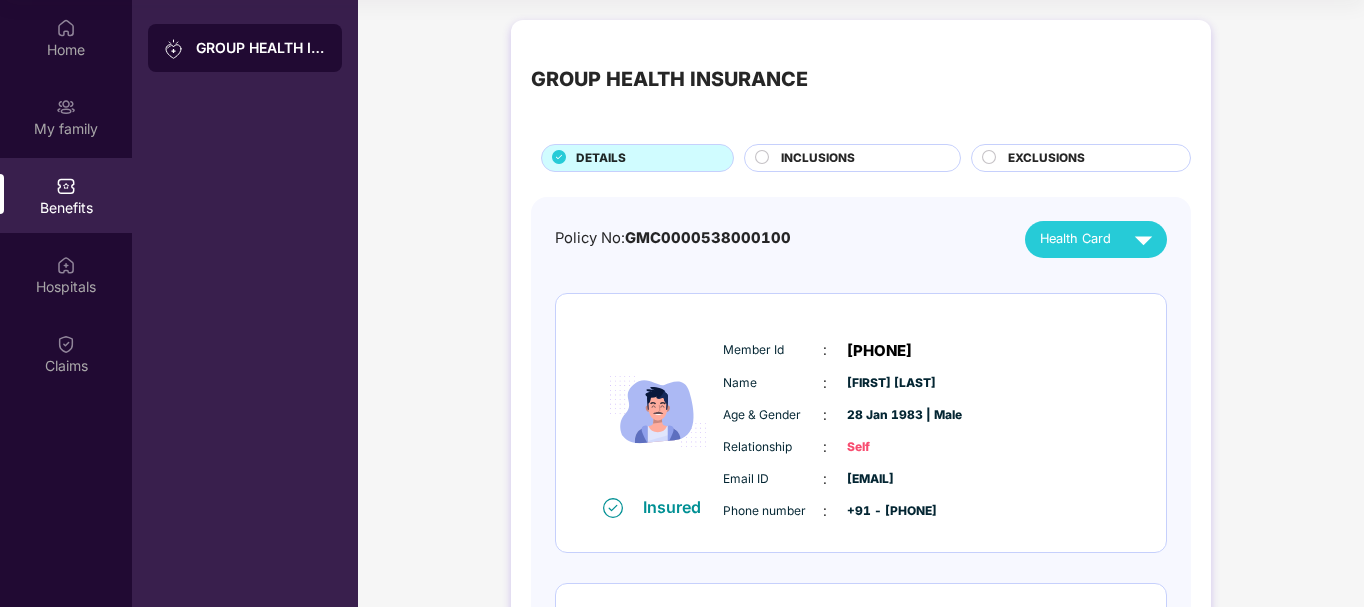 click on "INCLUSIONS" at bounding box center (860, 160) 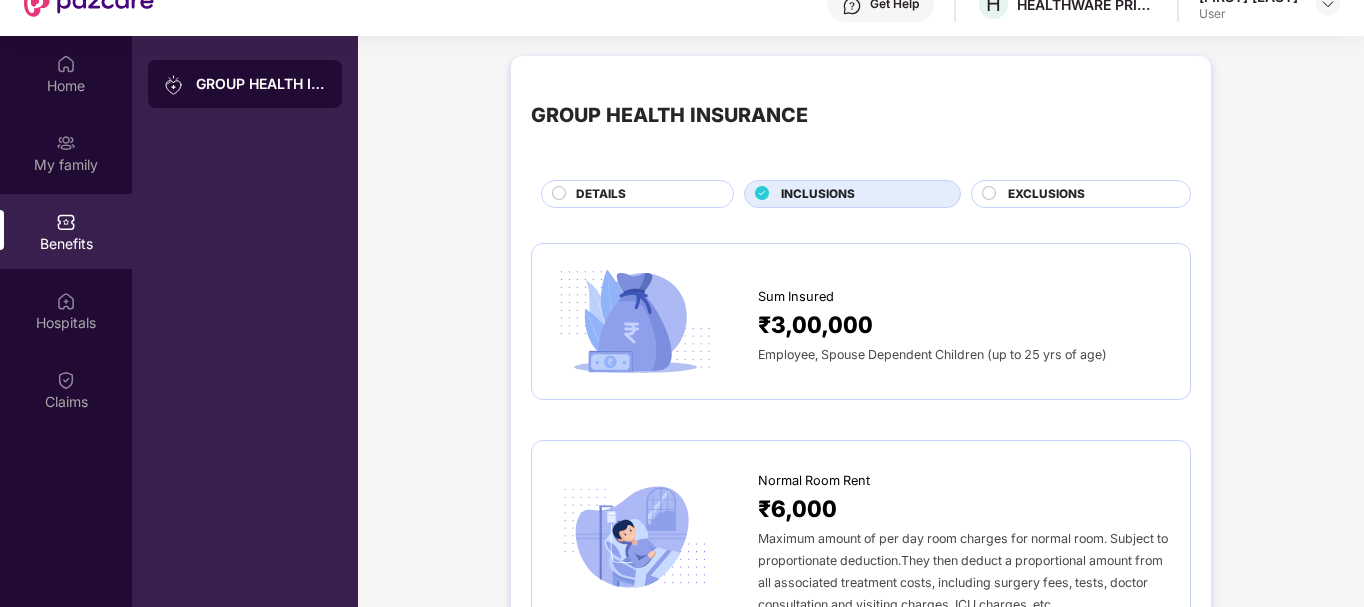 scroll, scrollTop: 112, scrollLeft: 0, axis: vertical 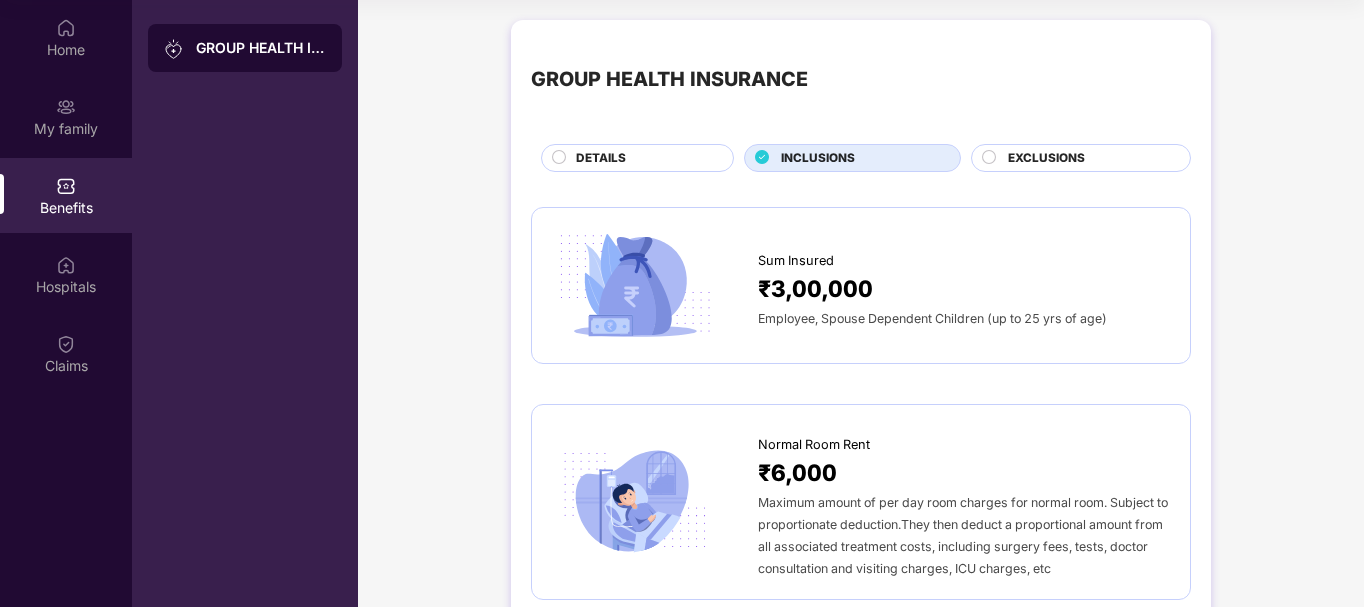 click on "GROUP HEALTH INSURANCE DETAILS INCLUSIONS EXCLUSIONS" at bounding box center [861, 106] 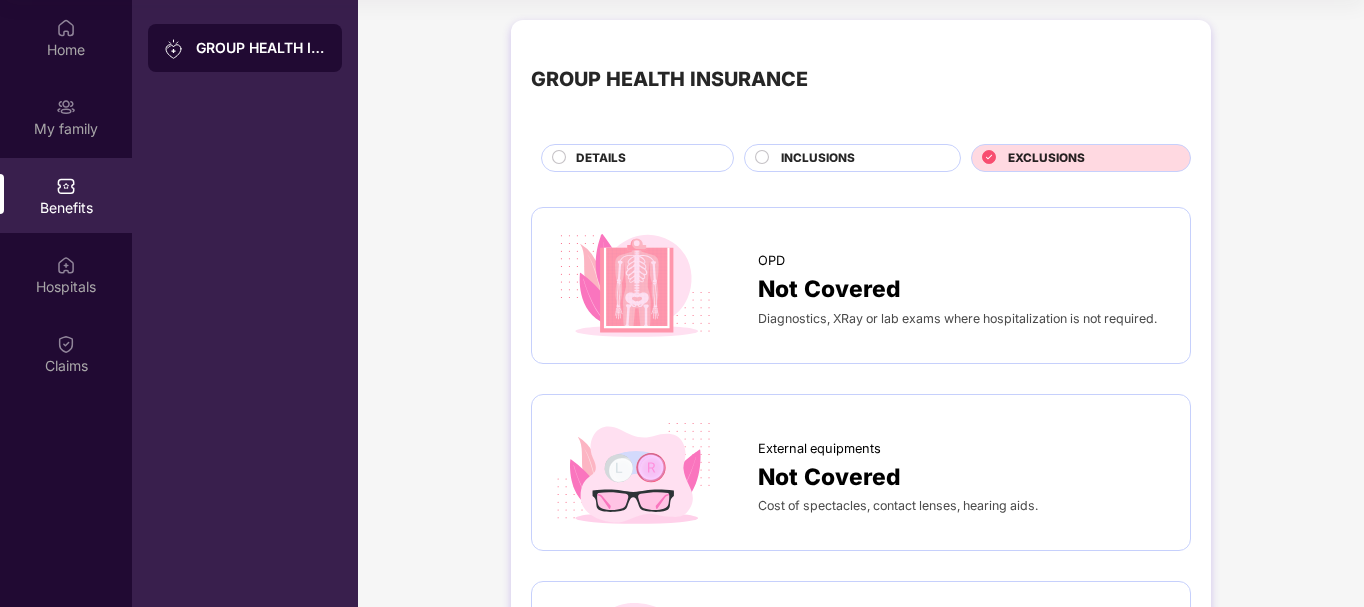 click on "Benefits" at bounding box center (66, 195) 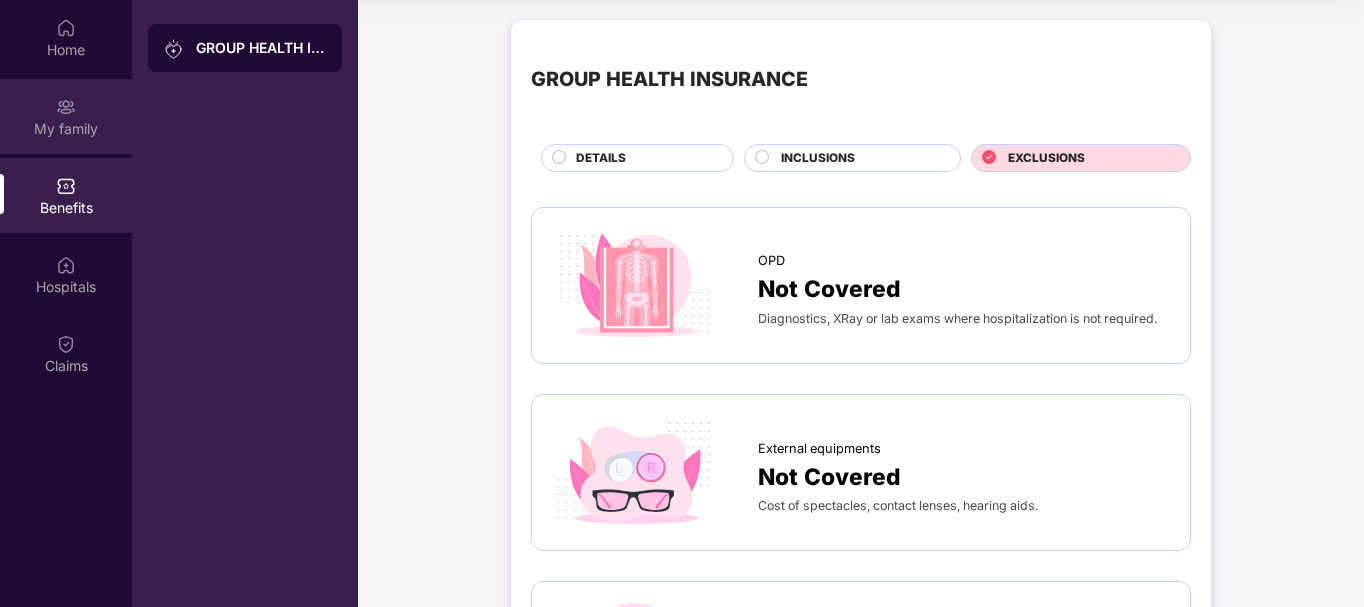 click on "My family" at bounding box center [66, 129] 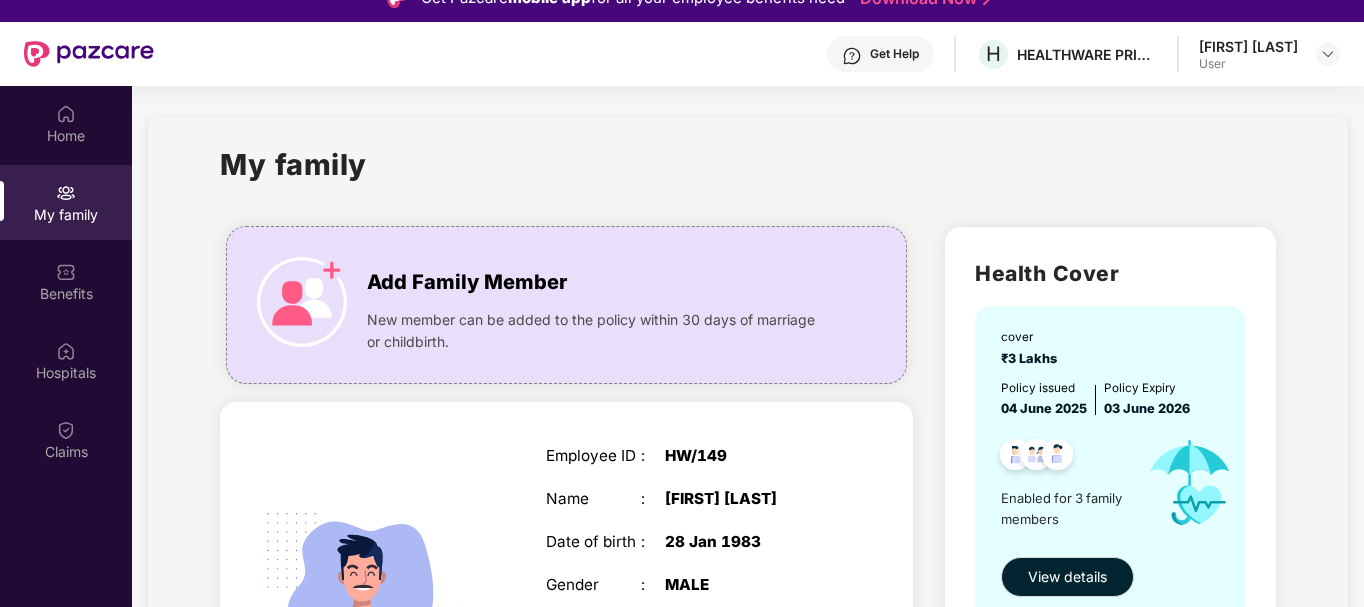 scroll, scrollTop: 0, scrollLeft: 0, axis: both 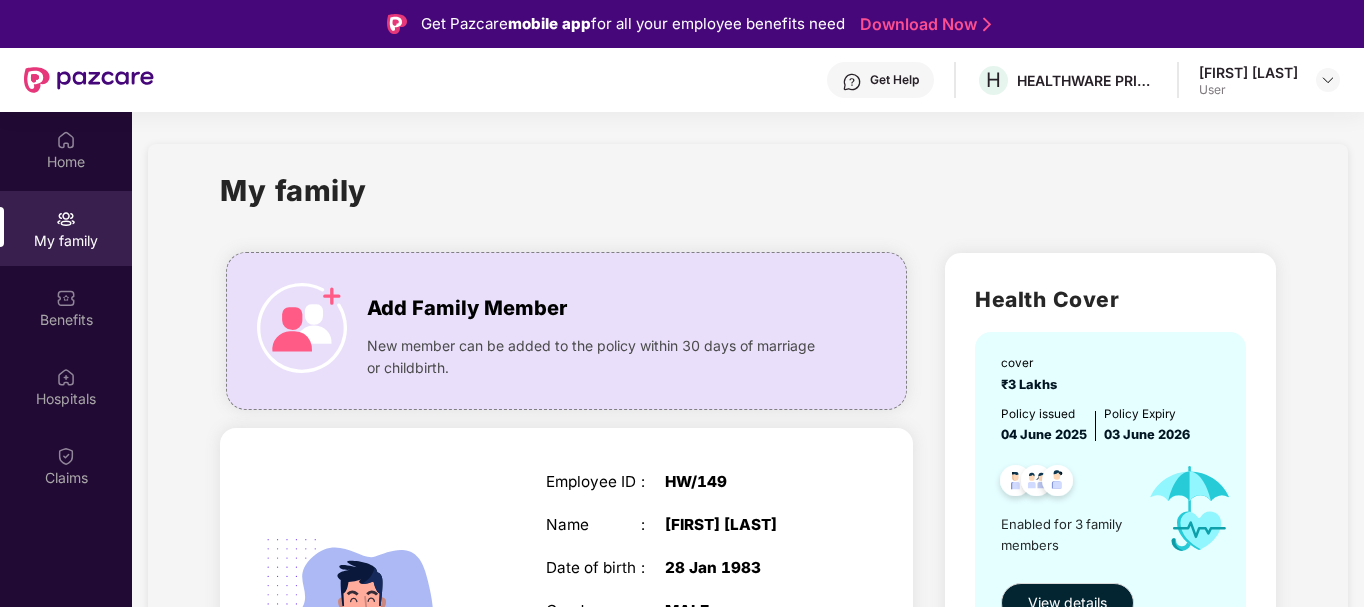 drag, startPoint x: 1360, startPoint y: 240, endPoint x: 1334, endPoint y: 385, distance: 147.31259 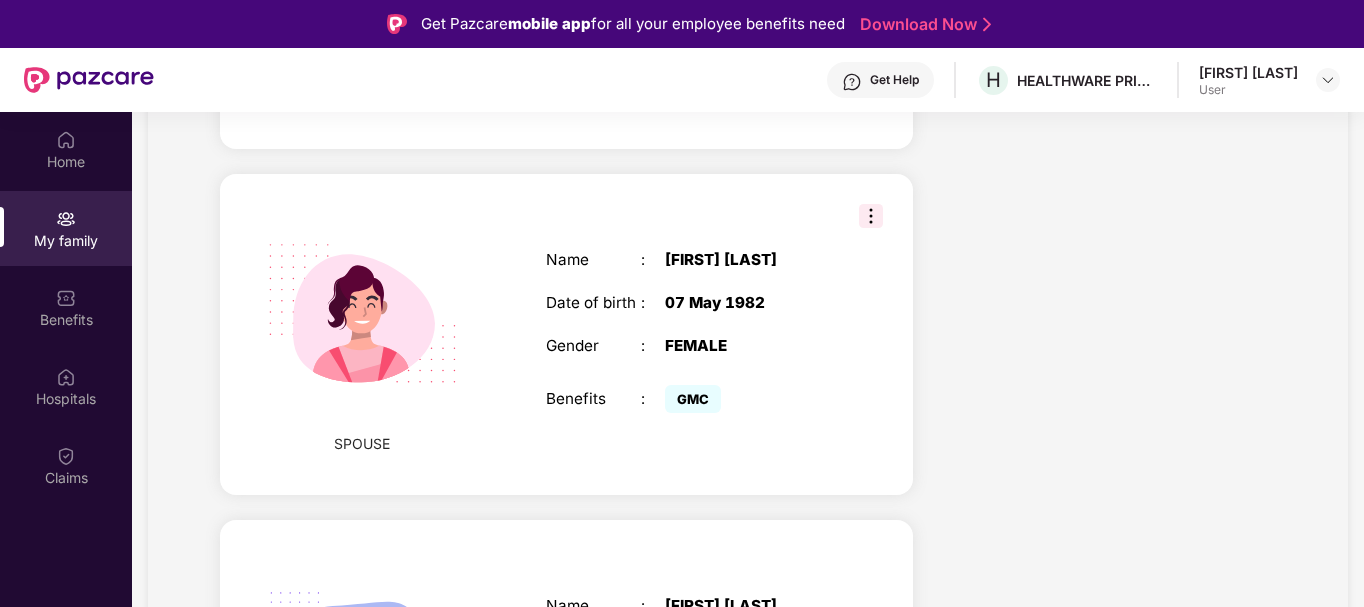 scroll, scrollTop: 838, scrollLeft: 0, axis: vertical 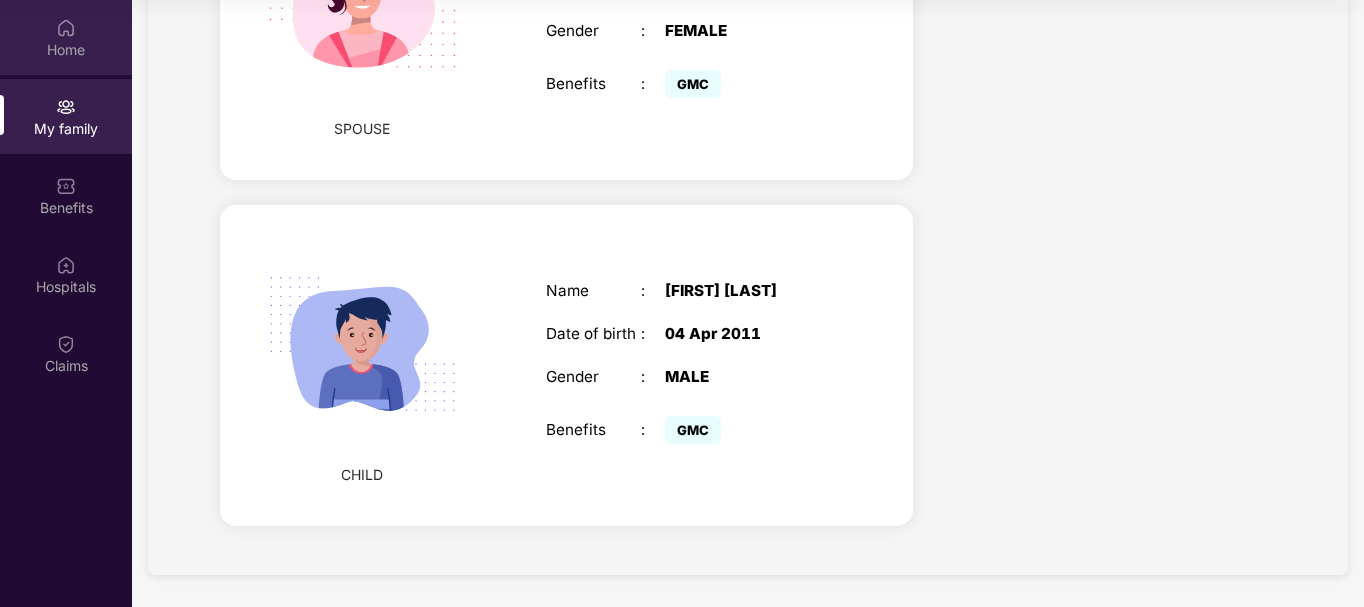 click on "Home" at bounding box center (66, 49) 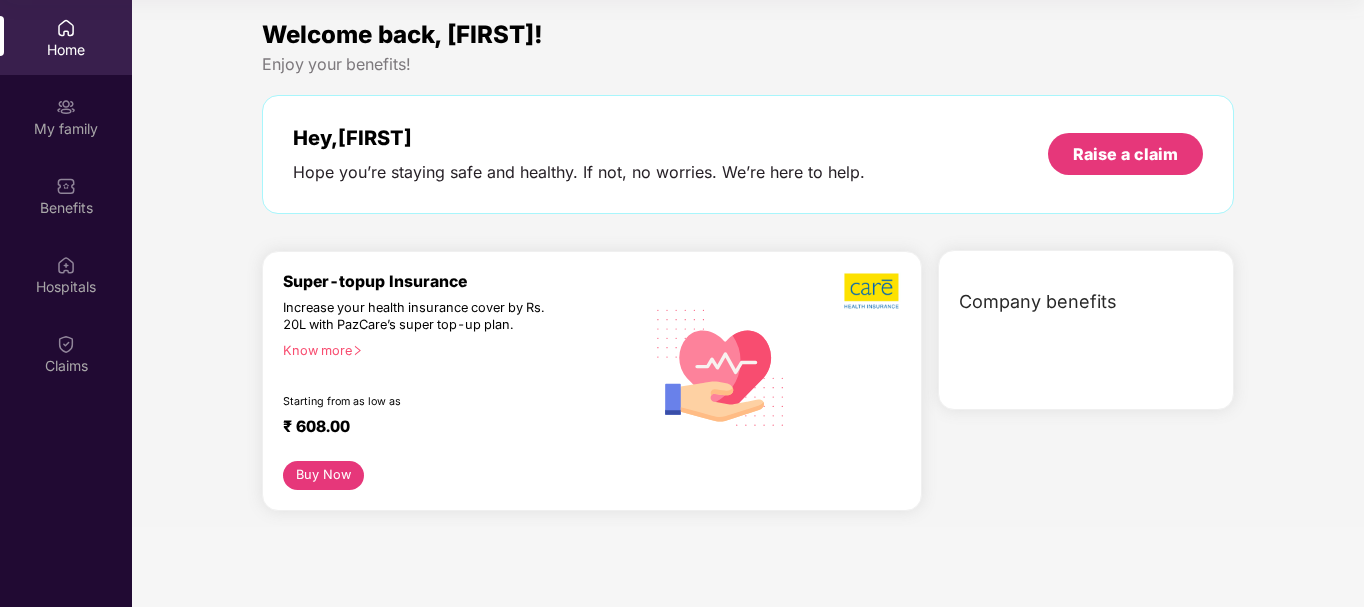 scroll, scrollTop: 0, scrollLeft: 0, axis: both 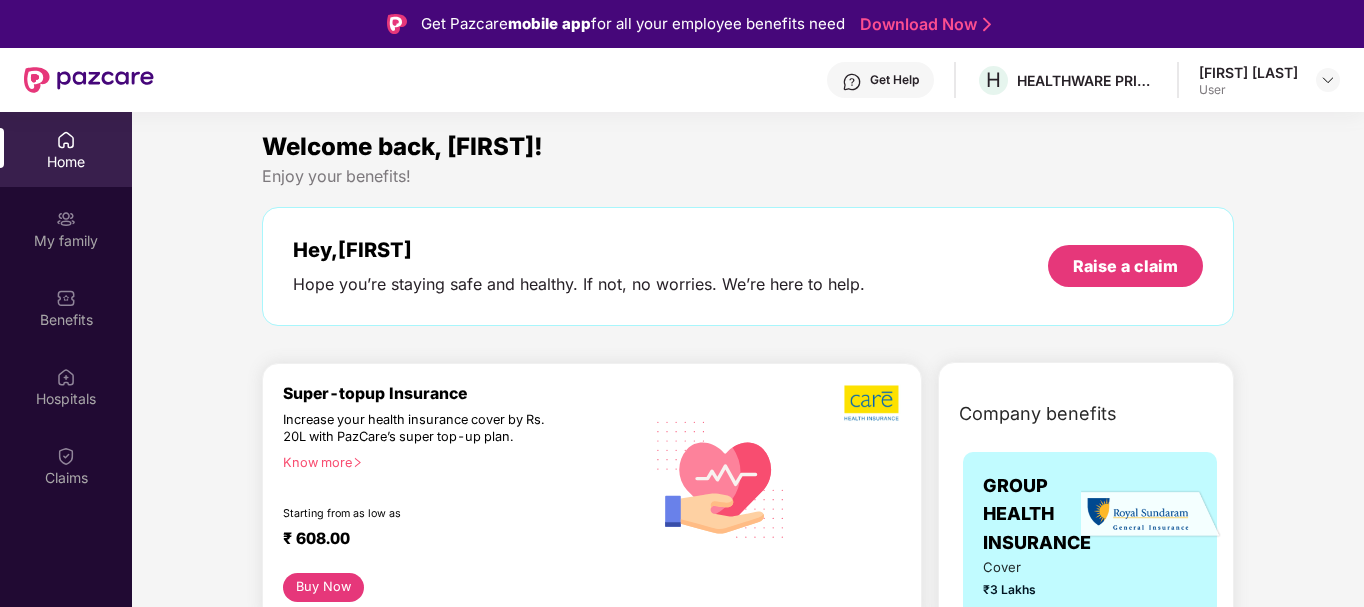 click on "Get Help" at bounding box center (894, 80) 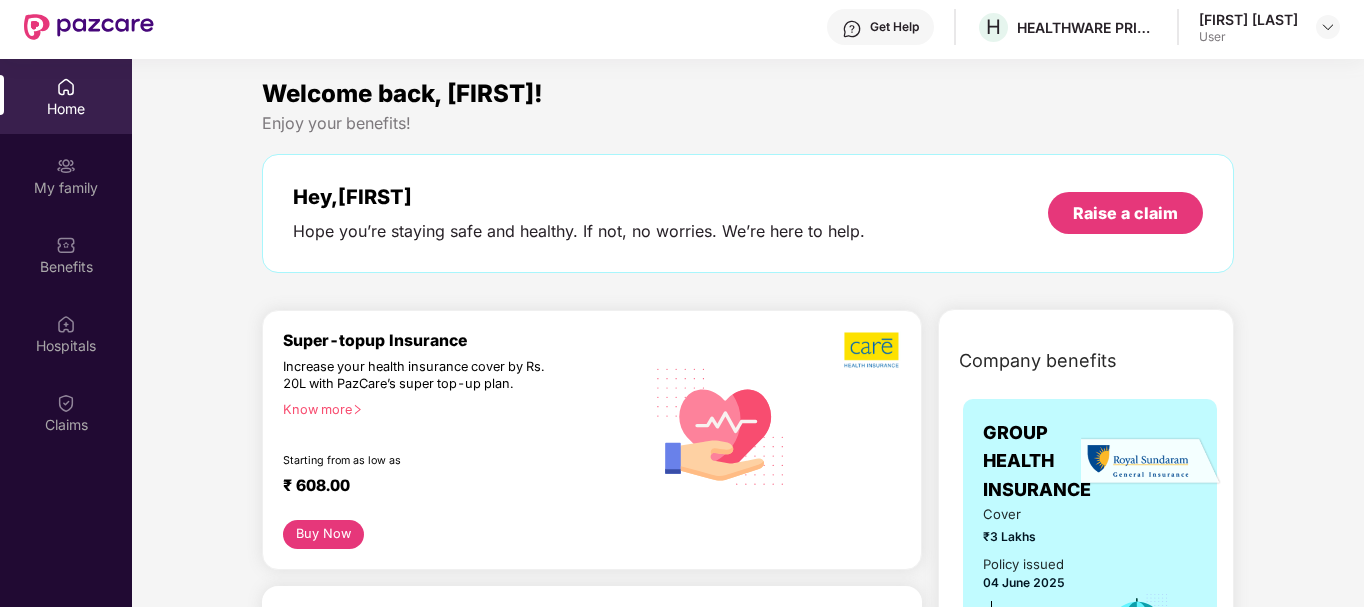 scroll, scrollTop: 0, scrollLeft: 0, axis: both 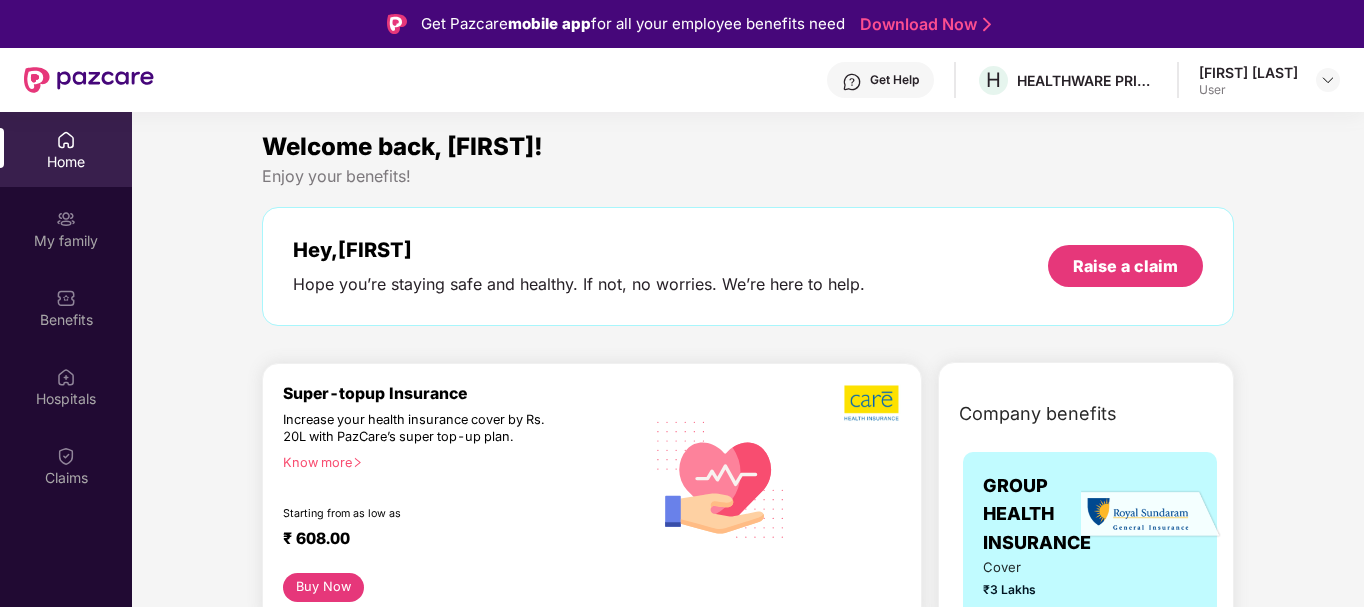 click on "Get Help H HEALTHWARE PRIVATE LIMITED [FIRST] [LAST] User" at bounding box center (747, 80) 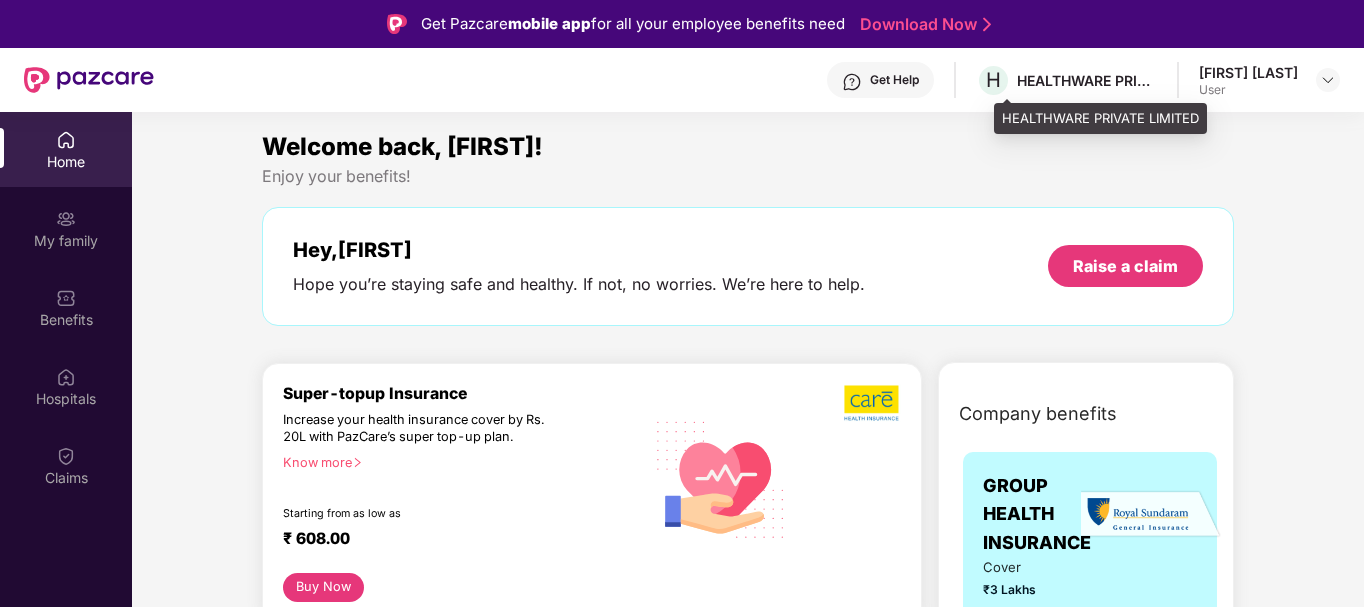 click on "HEALTHWARE PRIVATE LIMITED" at bounding box center [1087, 80] 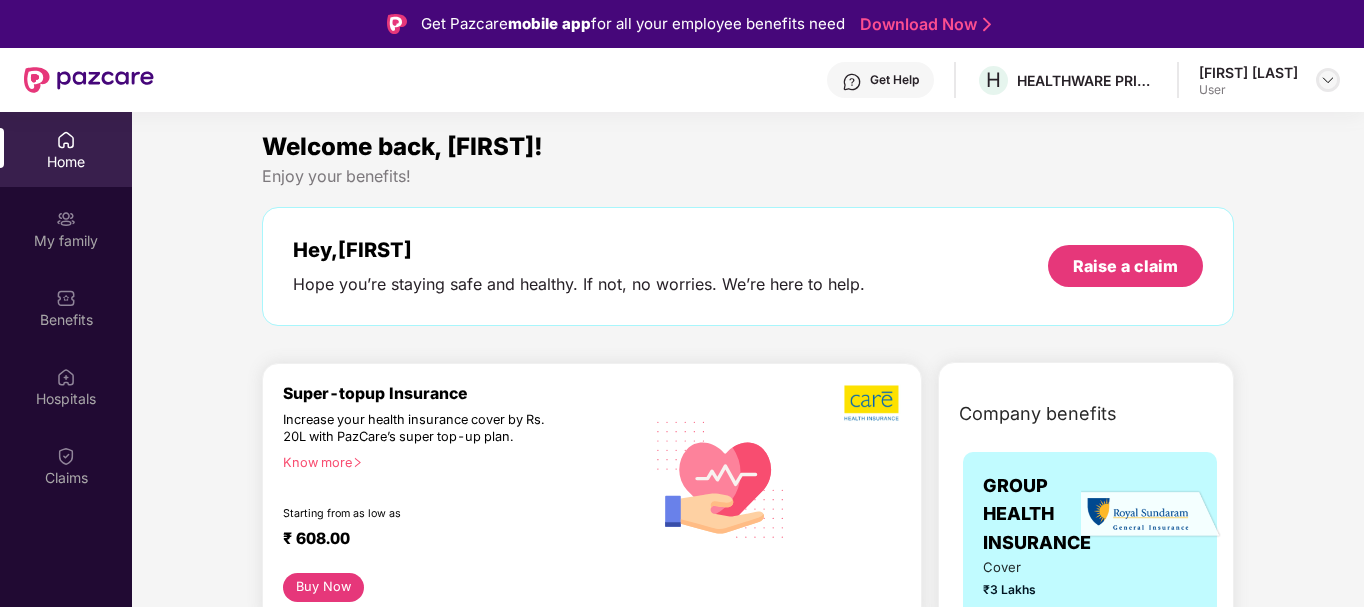 click at bounding box center [1328, 80] 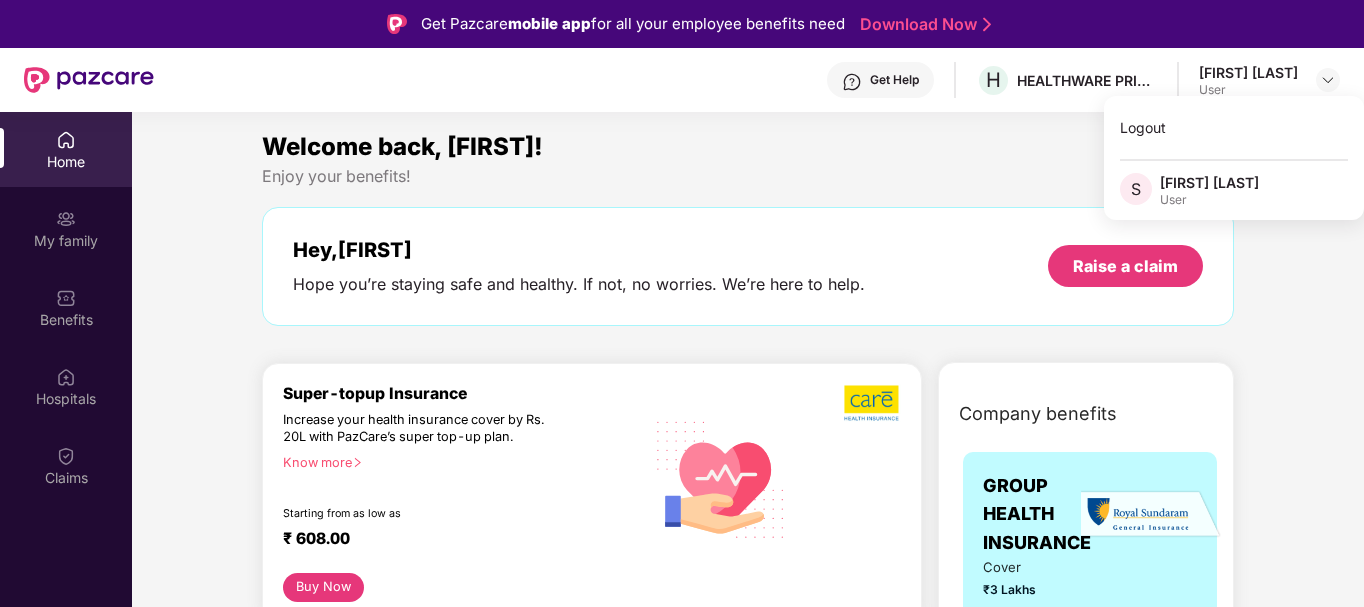 click on "Welcome back, [FIRST]! Enjoy your benefits! Hey,  [FIRST] Hope you’re staying safe and healthy. If not, no worries. We’re here to help. Raise a claim Super-topup Insurance Increase your health insurance cover by Rs. 20L with PazCare’s super top-up plan. Know more  Starting from as low as ₹ 608.00 Buy Now Upto 45% off  on Fitpass pro annual membership plan Unlimited access to 8,100 gyms and fitness studios across India Free Noise smartwatch  worth ₹5,999 to track your fitness progress Personalized diet plans from expert nutritionists             Frequently Asked Questions!        Buy Now Upto 30% off  on Cult Elite annual membership across India Unlimited access to all group classes at cult centers & ELITE/PRO GYMS in your city. 10% discount on Cult Store.  Registered mobile number should not have active memberships. Buy Now Doctor Consultation for your family Audio/Video consultation across multiple specialities Cover entire family (upto 5 members) Contact experts 24 X 7 Start Consultation Get  Get" at bounding box center (748, 2808) 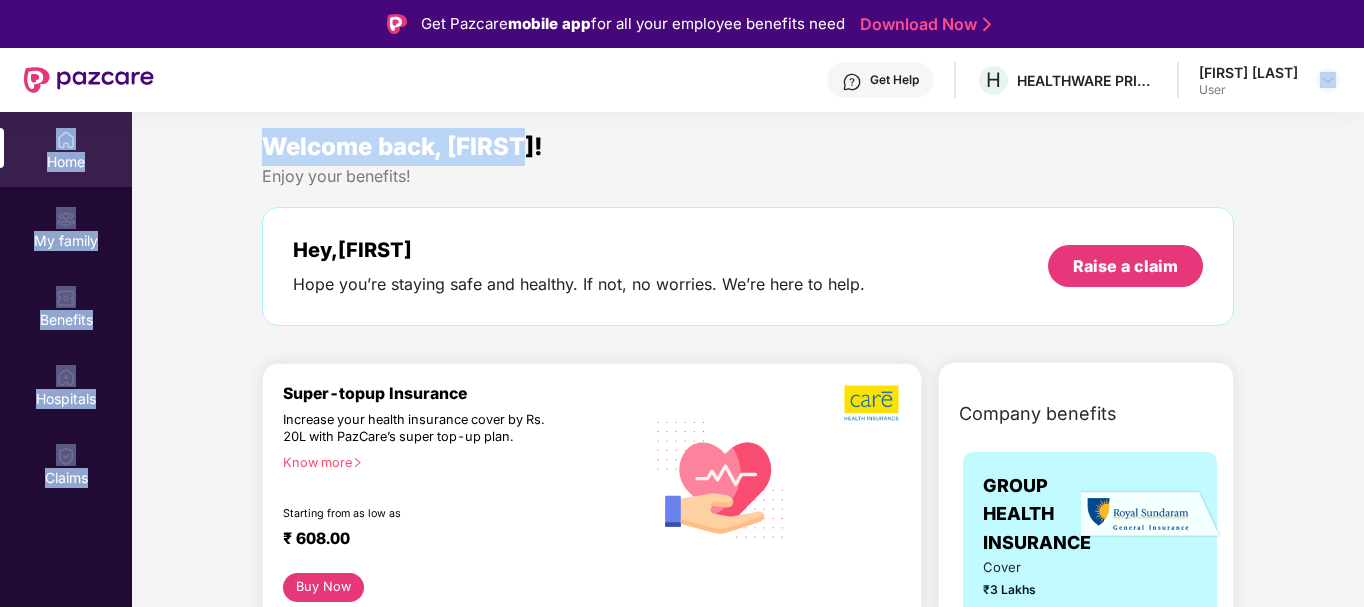 drag, startPoint x: 1361, startPoint y: 111, endPoint x: 1365, endPoint y: 161, distance: 50.159744 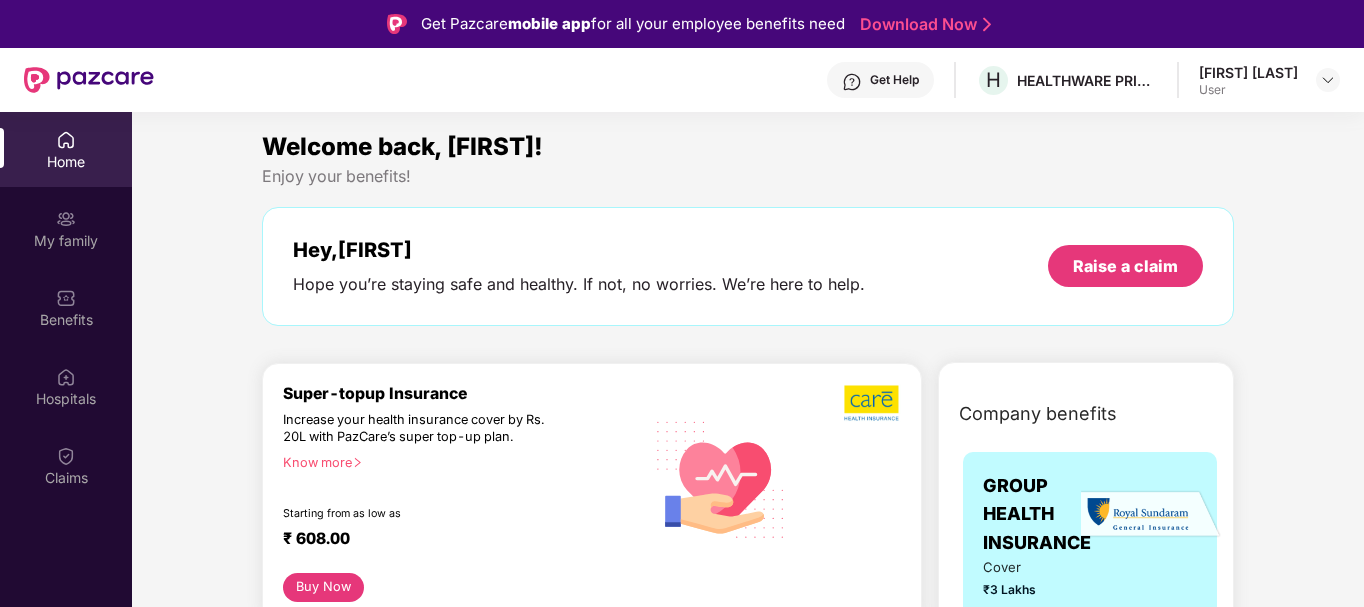 click on "Welcome back, [FIRST]! Enjoy your benefits! Hey,  [FIRST] Hope you’re staying safe and healthy. If not, no worries. We’re here to help. Raise a claim Super-topup Insurance Increase your health insurance cover by Rs. 20L with PazCare’s super top-up plan. Know more  Starting from as low as ₹ 608.00 Buy Now Upto 45% off  on Fitpass pro annual membership plan Unlimited access to 8,100 gyms and fitness studios across India Free Noise smartwatch  worth ₹5,999 to track your fitness progress Personalized diet plans from expert nutritionists             Frequently Asked Questions!        Buy Now Upto 30% off  on Cult Elite annual membership across India Unlimited access to all group classes at cult centers & ELITE/PRO GYMS in your city. 10% discount on Cult Store.  Registered mobile number should not have active memberships. Buy Now Doctor Consultation for your family Audio/Video consultation across multiple specialities Cover entire family (upto 5 members) Contact experts 24 X 7 Start Consultation Get  Get" at bounding box center [748, 2808] 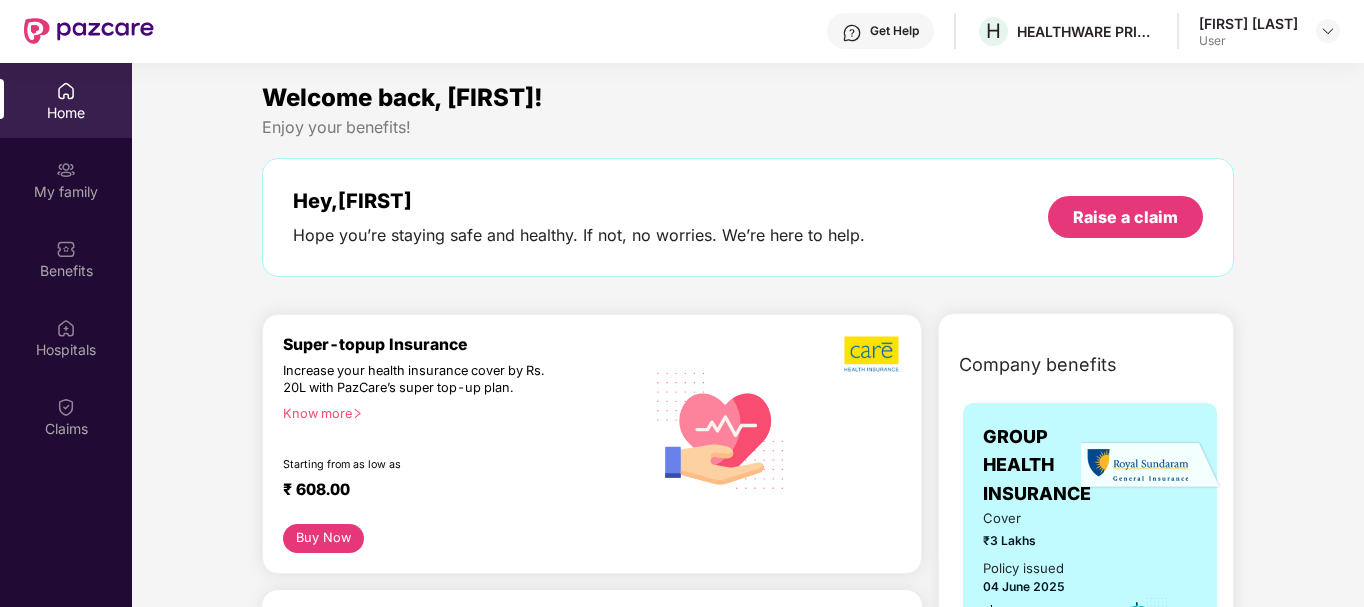 scroll, scrollTop: 112, scrollLeft: 0, axis: vertical 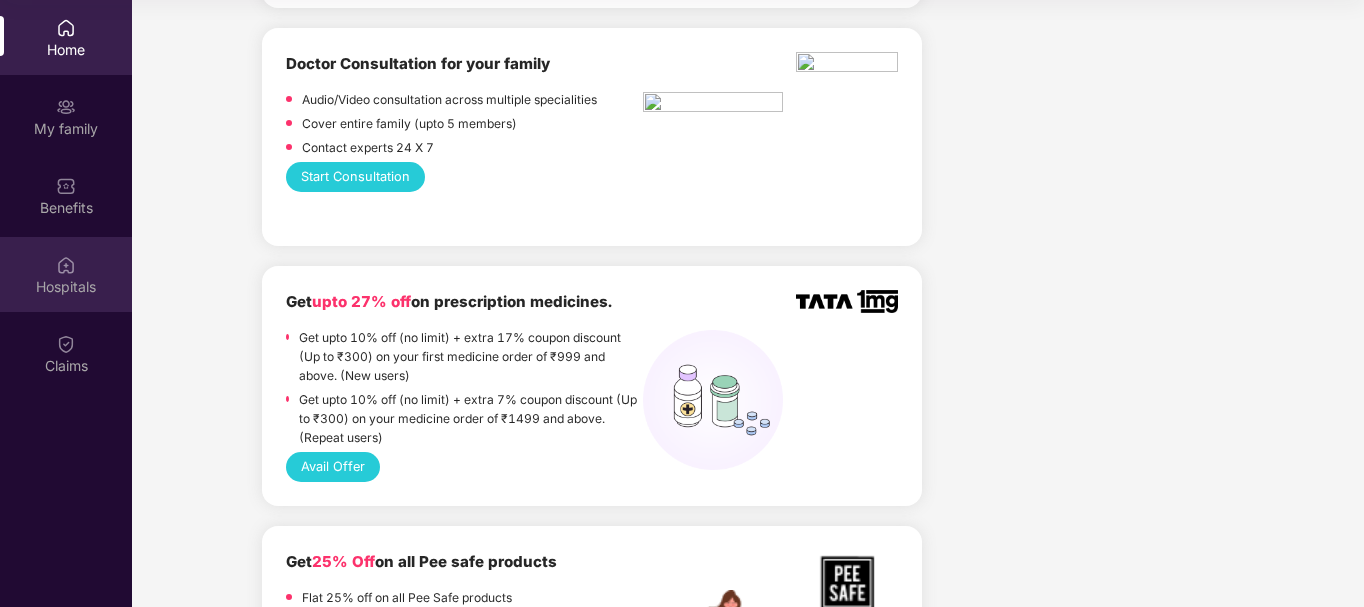 click on "Hospitals" at bounding box center [66, 274] 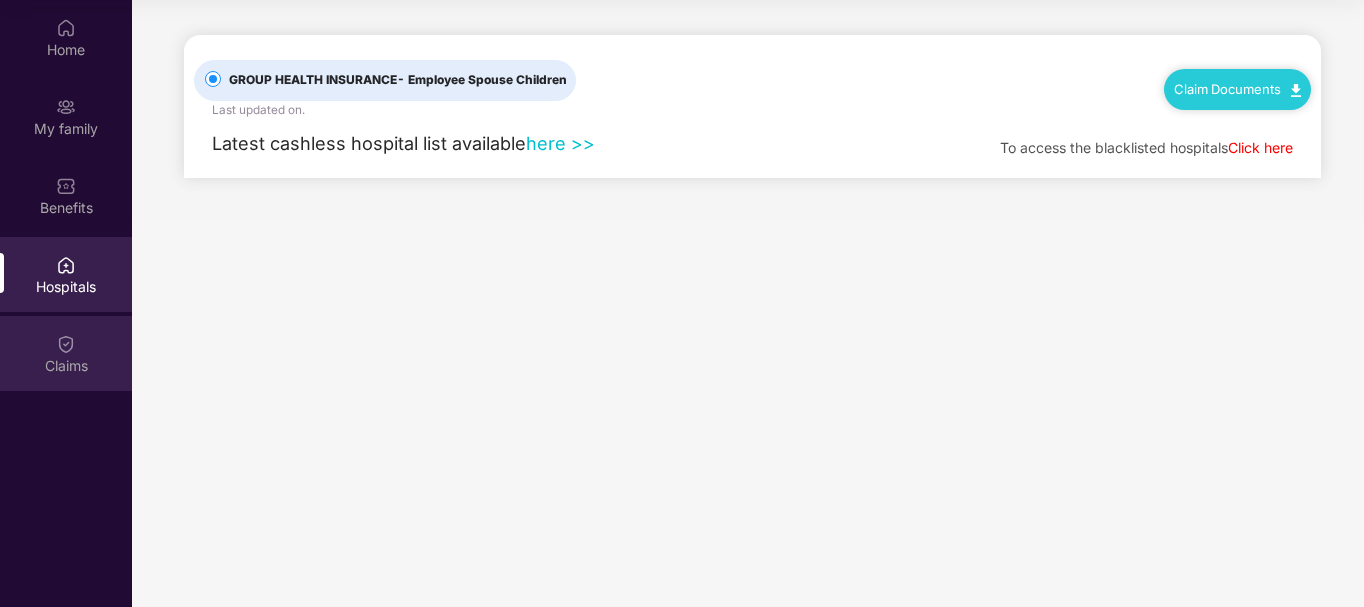 click at bounding box center (66, 344) 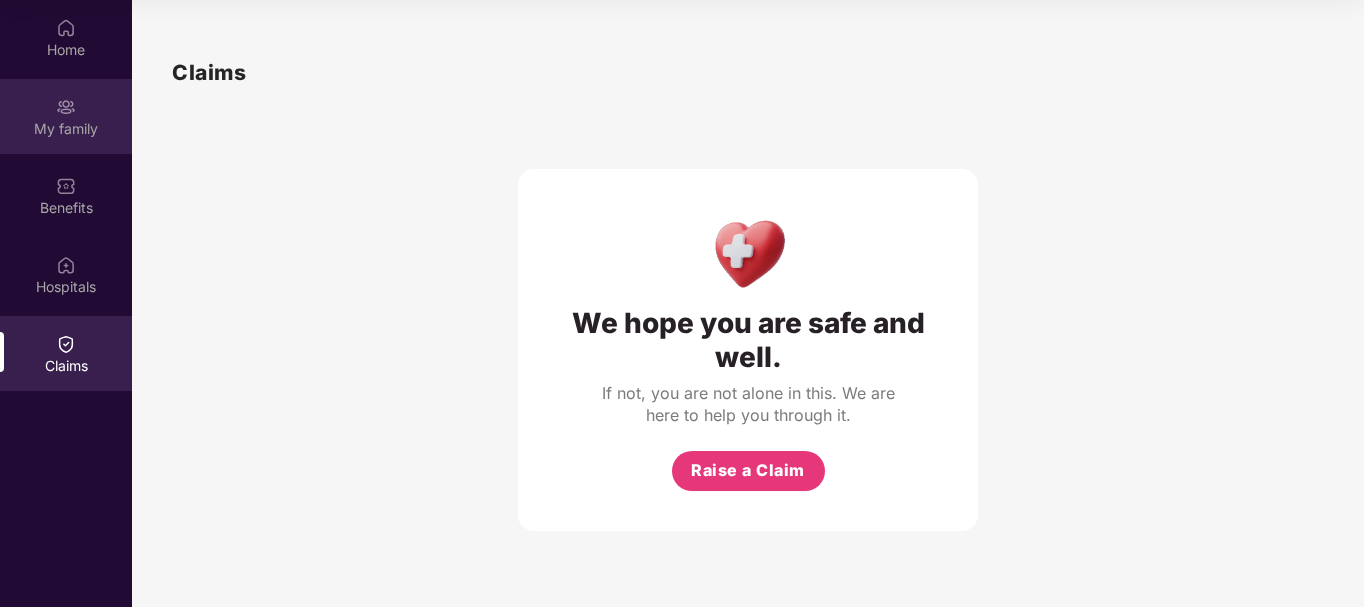 click at bounding box center (66, 107) 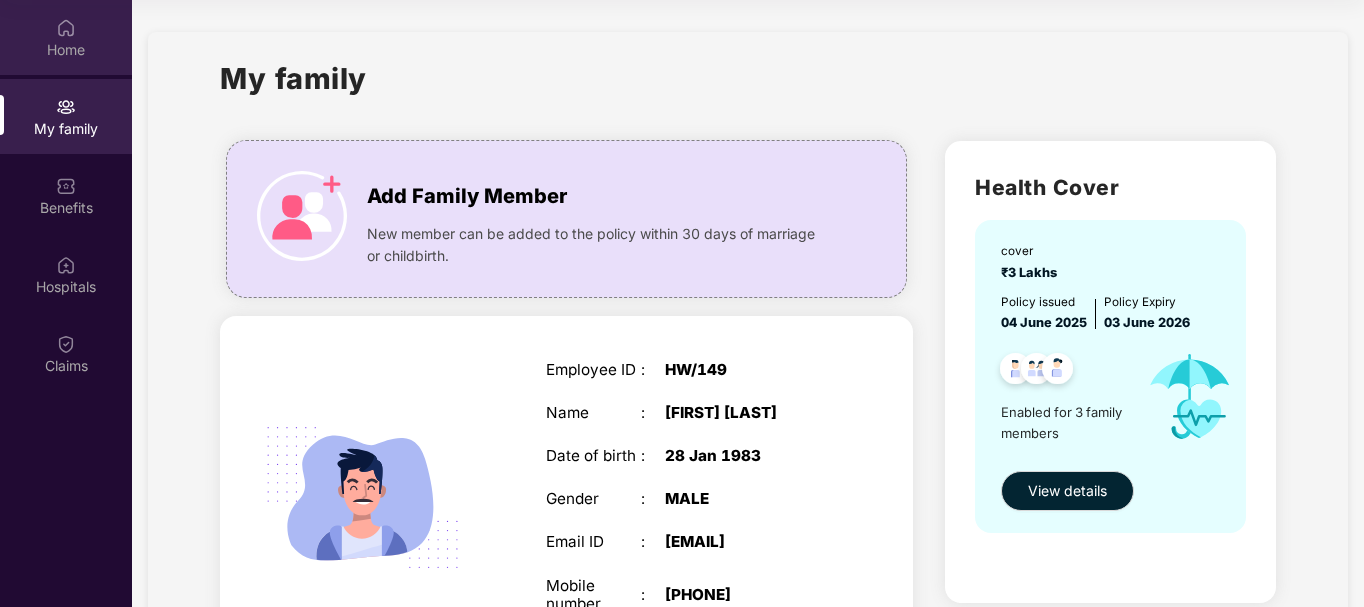click on "Home" at bounding box center [66, 50] 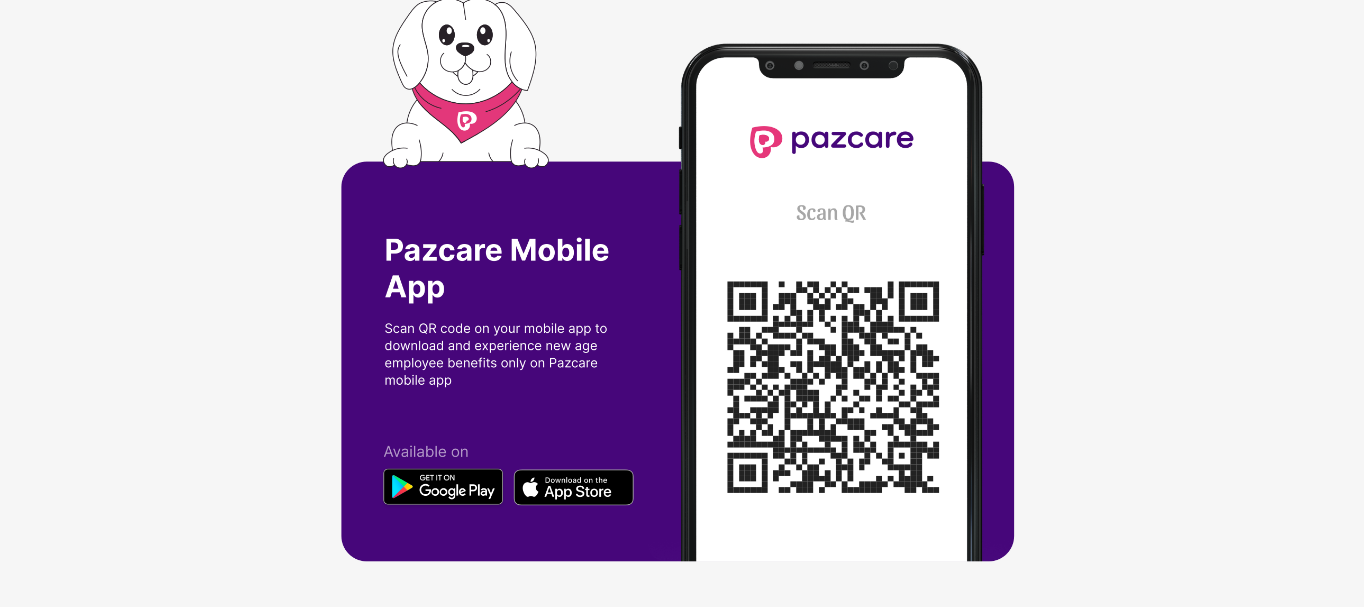scroll, scrollTop: 0, scrollLeft: 0, axis: both 